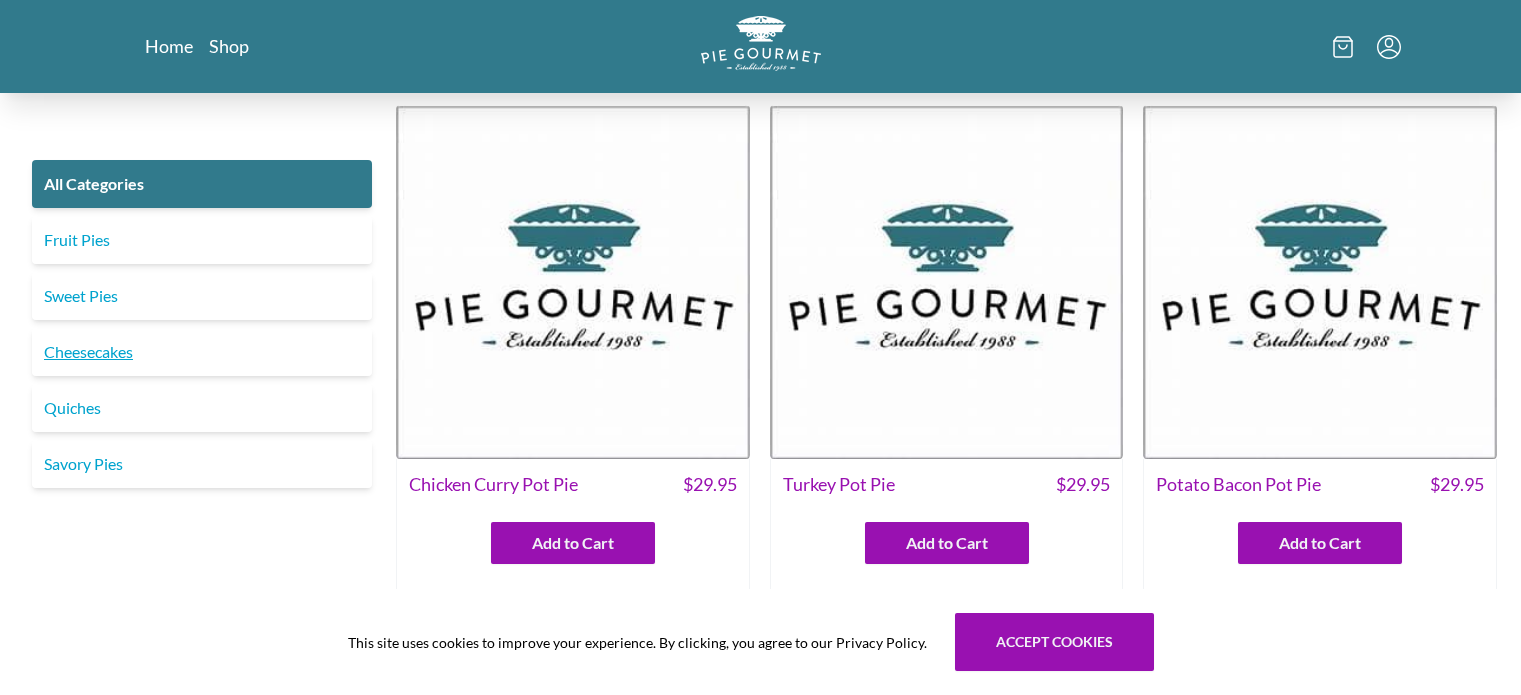 scroll, scrollTop: 0, scrollLeft: 0, axis: both 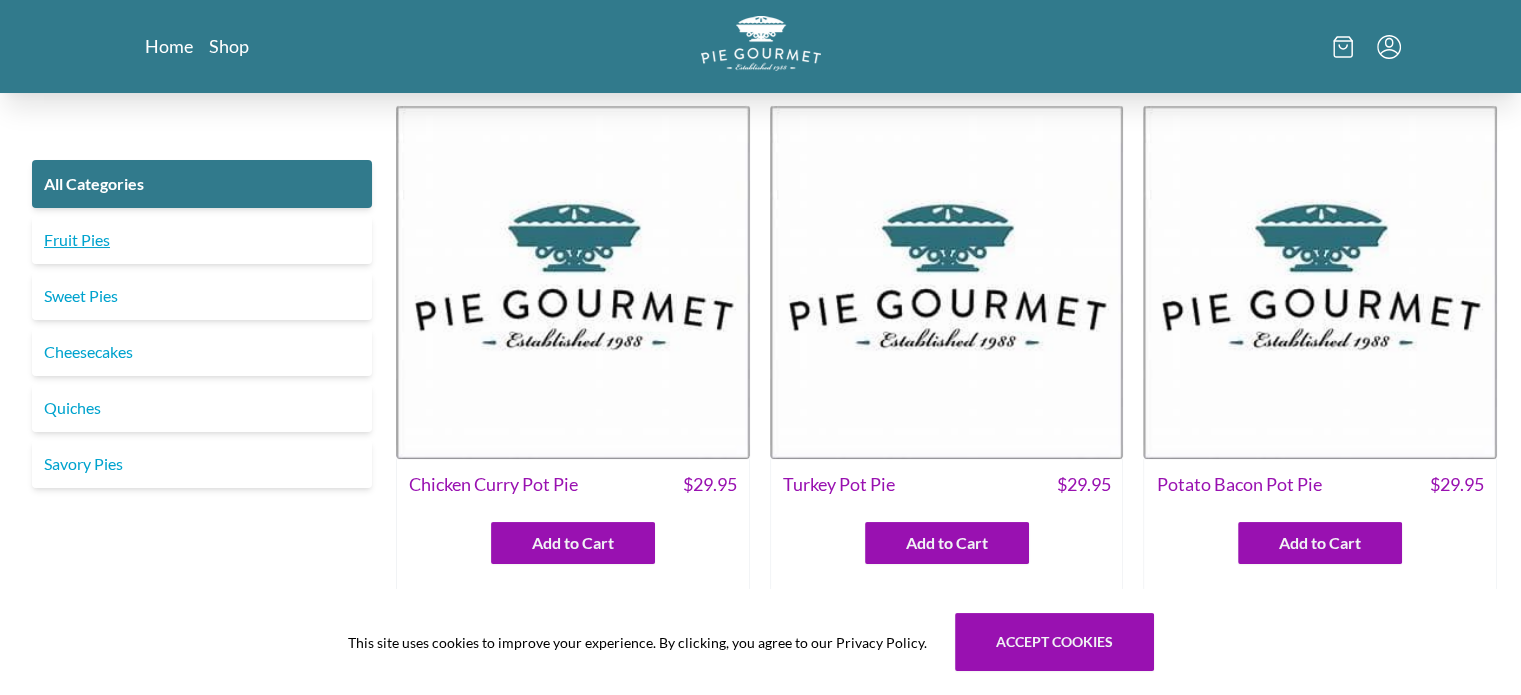 click on "Fruit Pies" at bounding box center [202, 240] 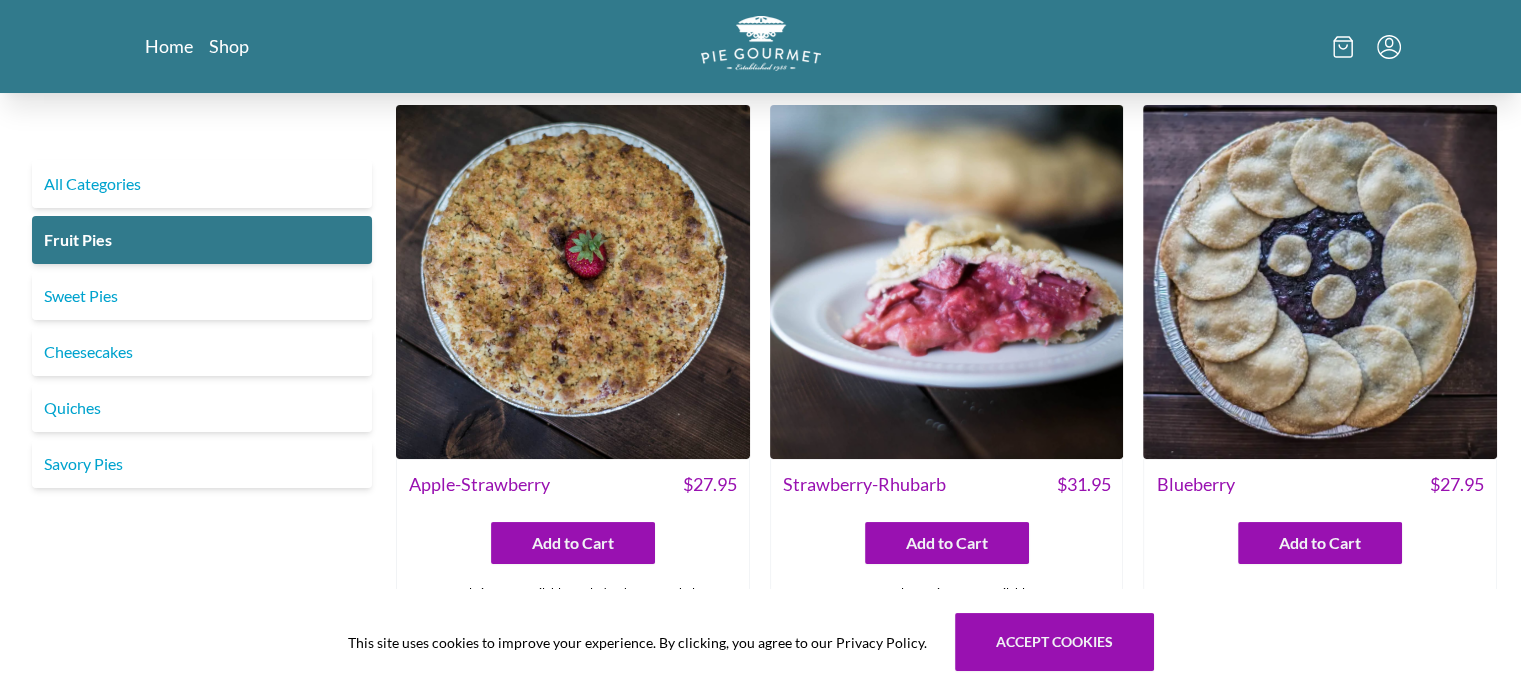 scroll, scrollTop: 0, scrollLeft: 0, axis: both 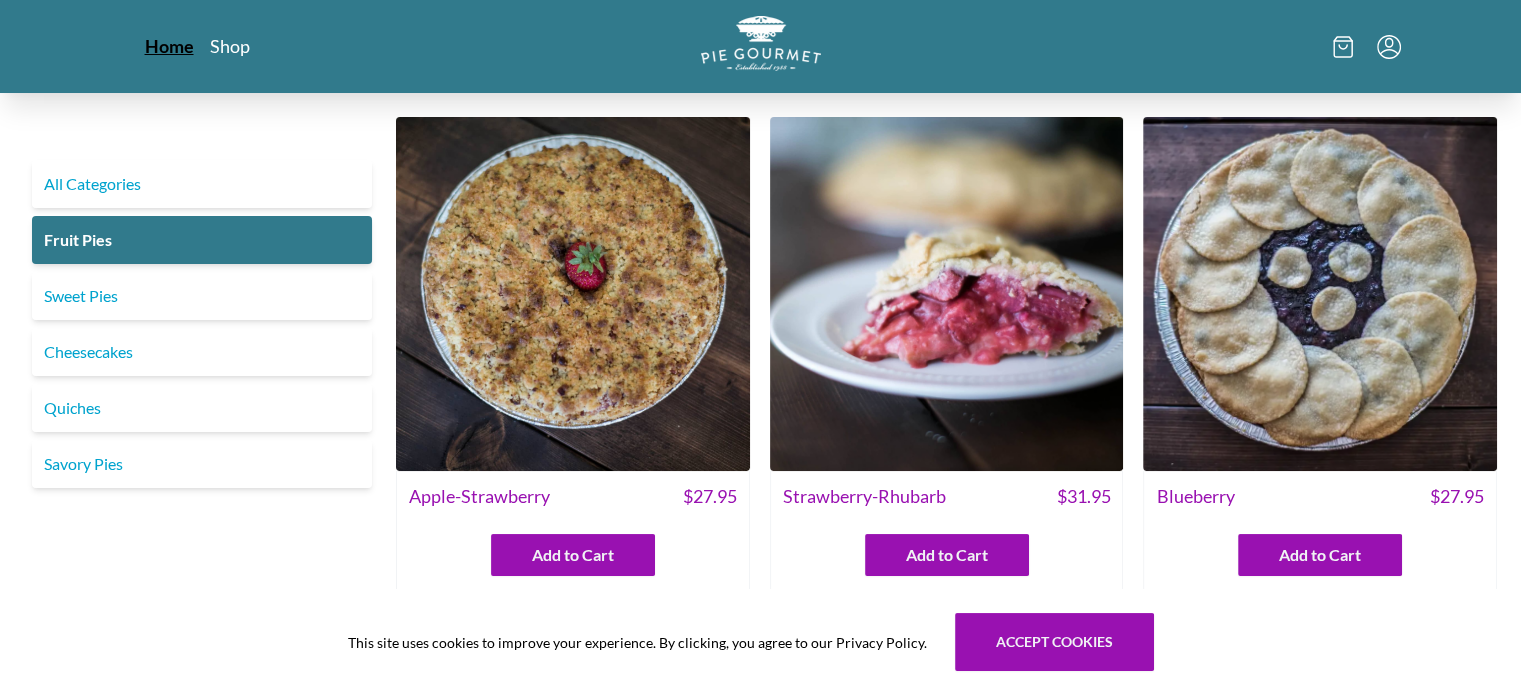 click on "Home" at bounding box center [169, 46] 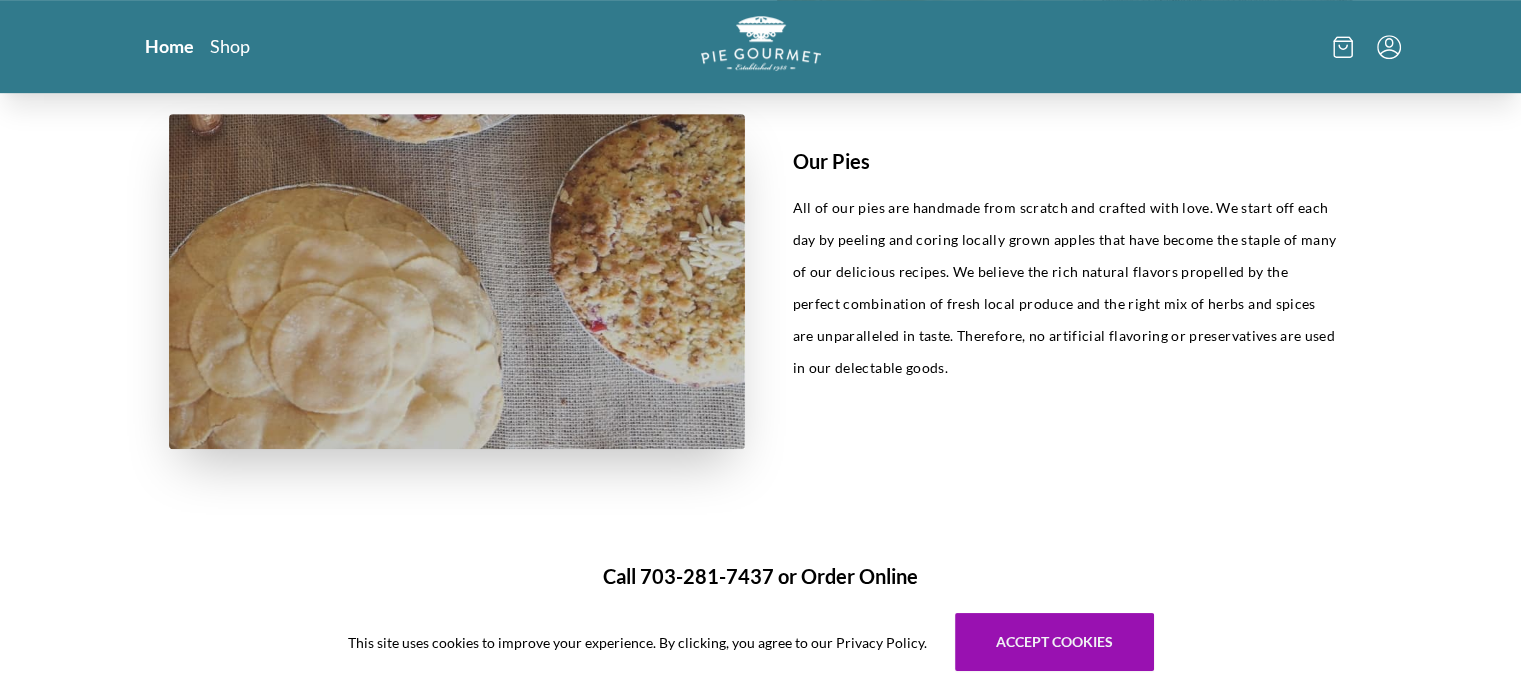 scroll, scrollTop: 999, scrollLeft: 0, axis: vertical 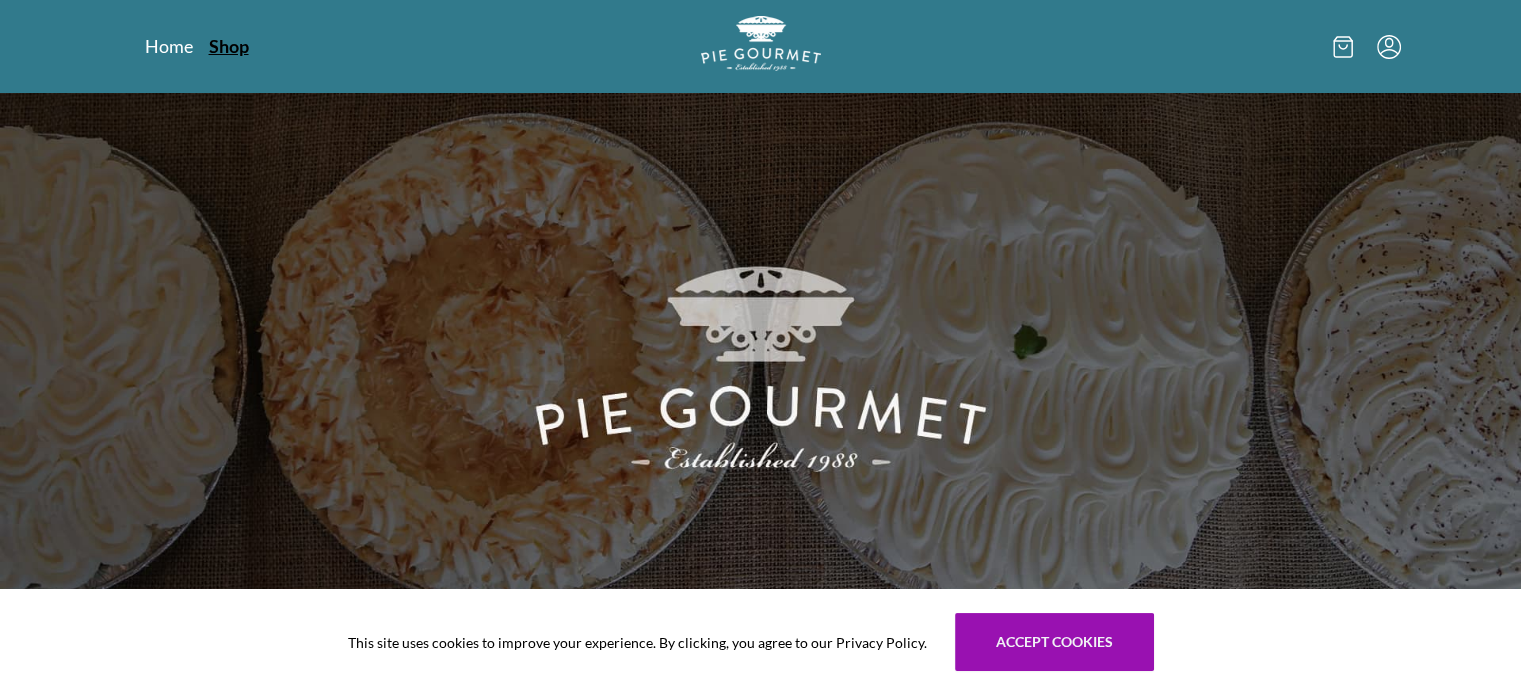 click on "Shop" at bounding box center (229, 46) 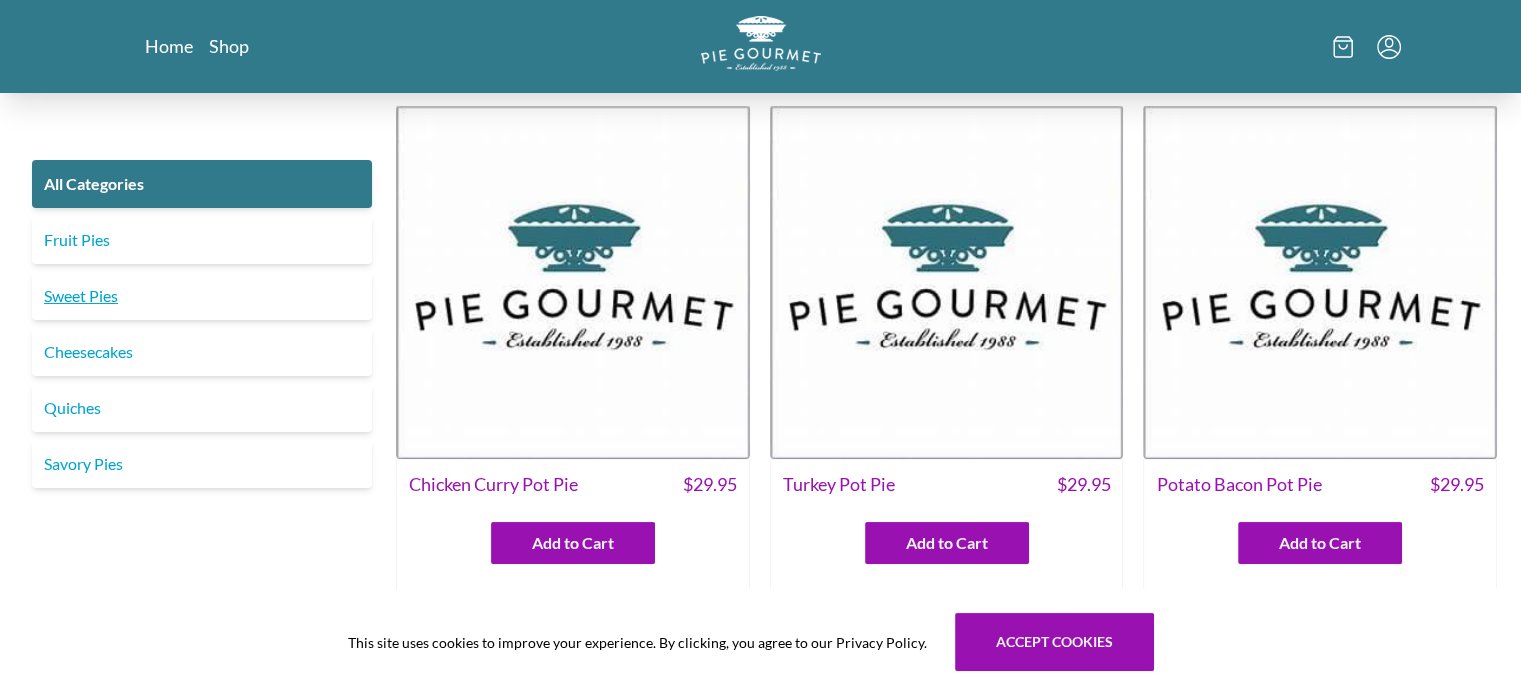 click on "Sweet Pies" at bounding box center (202, 296) 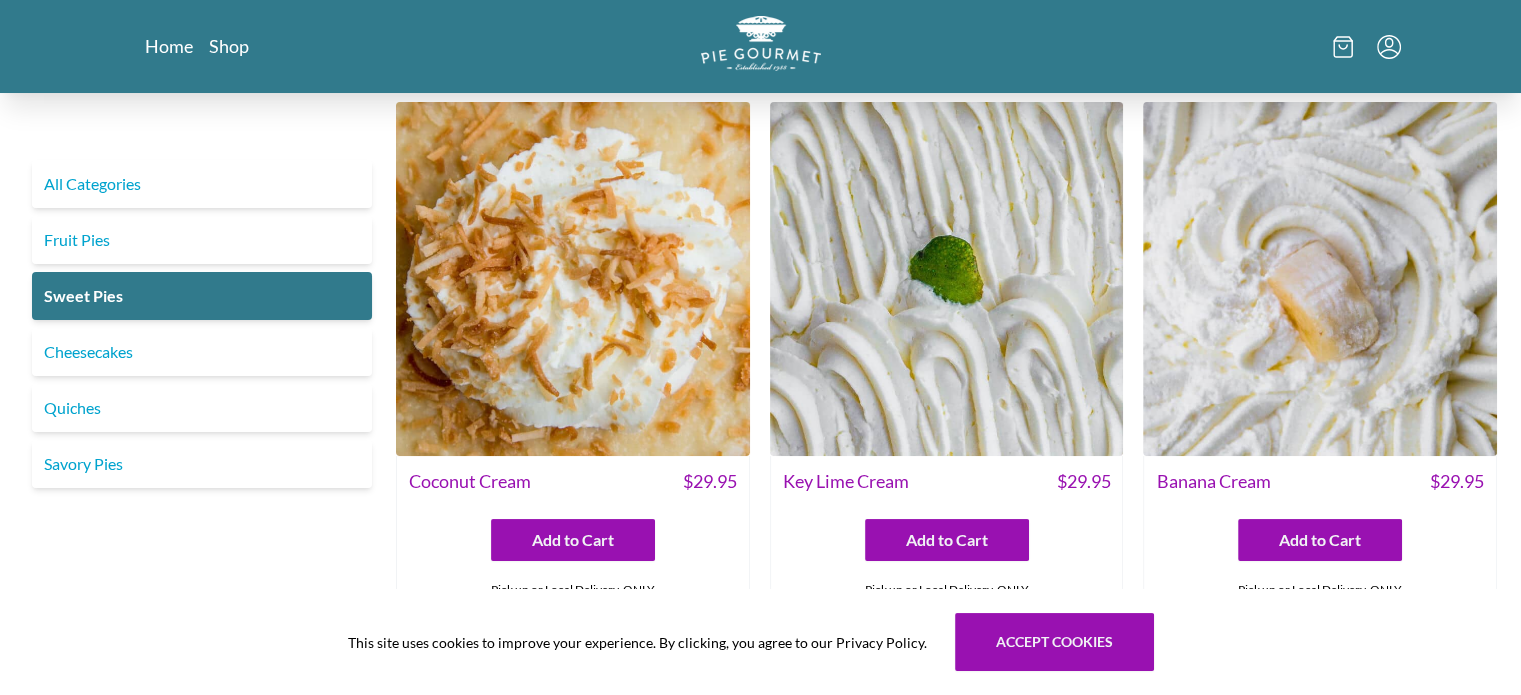 scroll, scrollTop: 0, scrollLeft: 0, axis: both 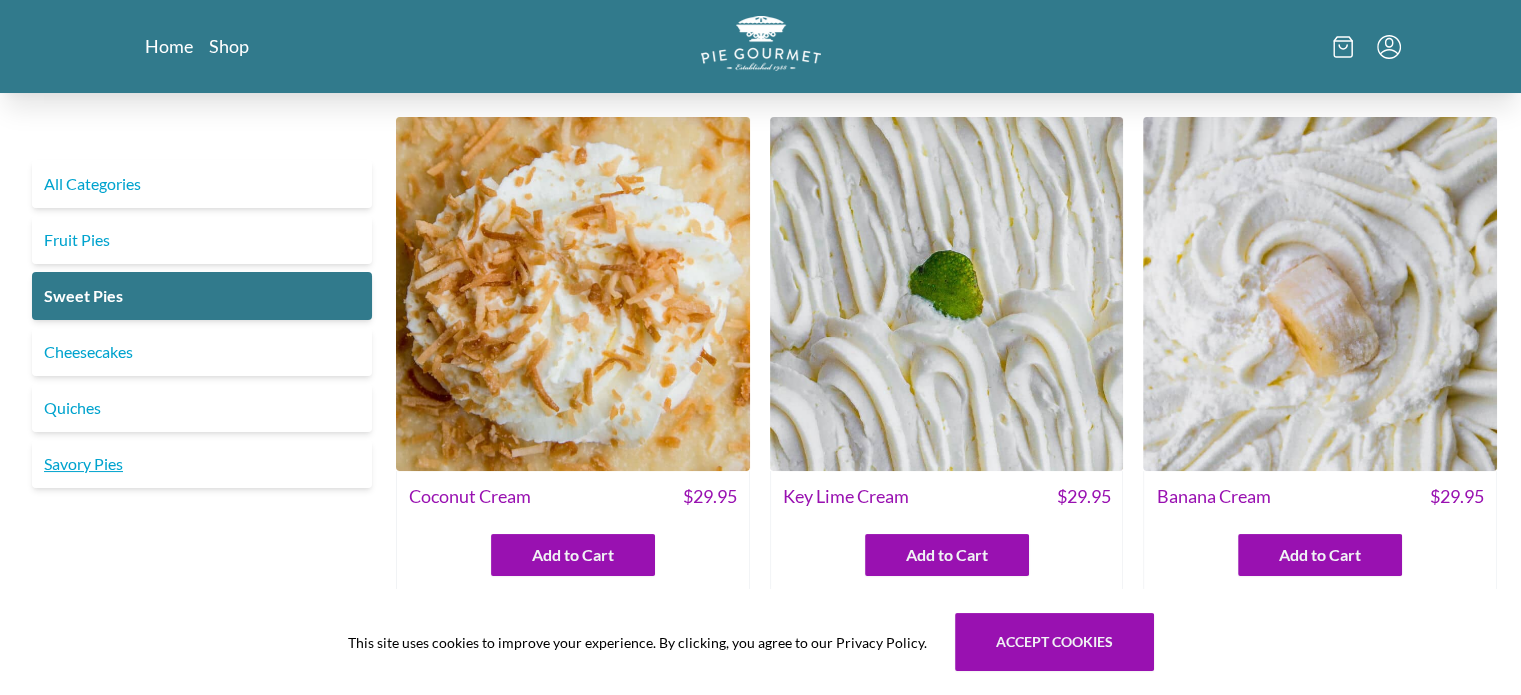 click on "Savory Pies" at bounding box center (202, 464) 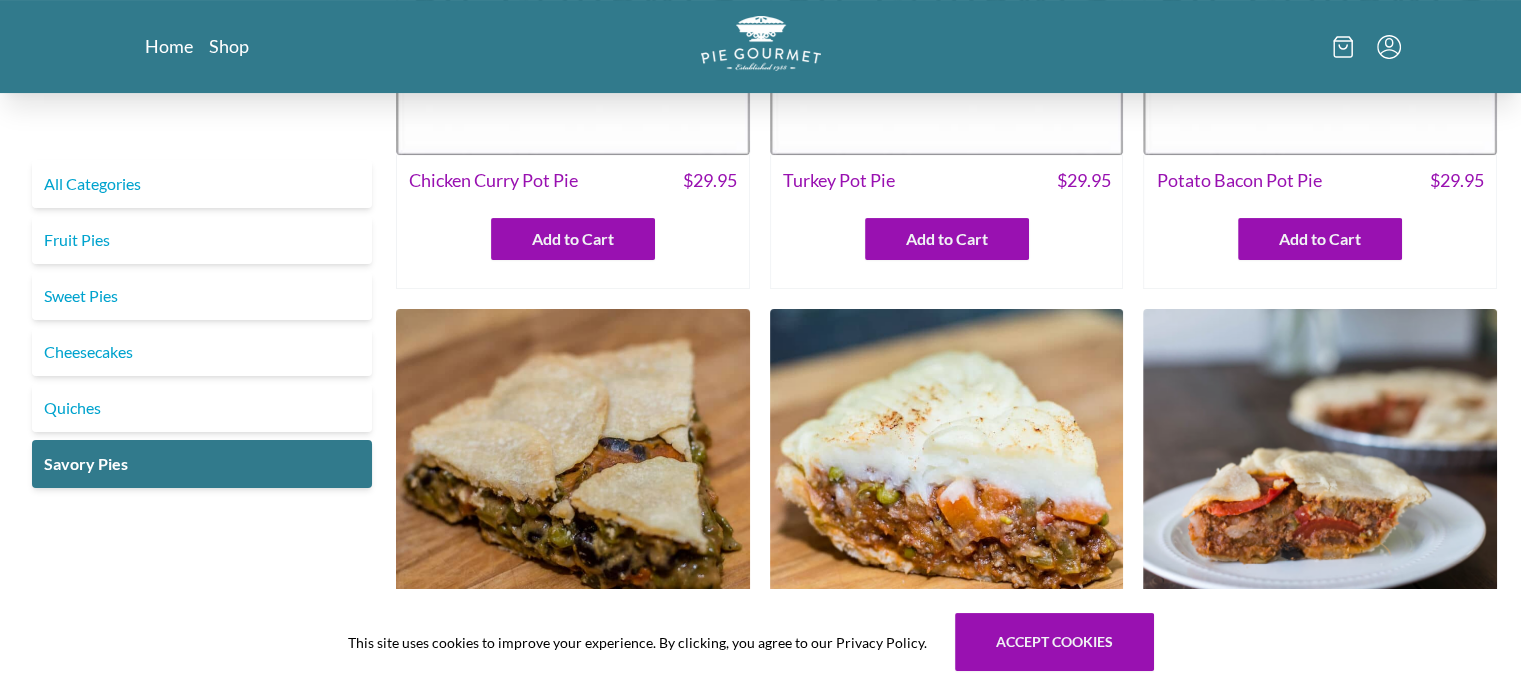 scroll, scrollTop: 0, scrollLeft: 0, axis: both 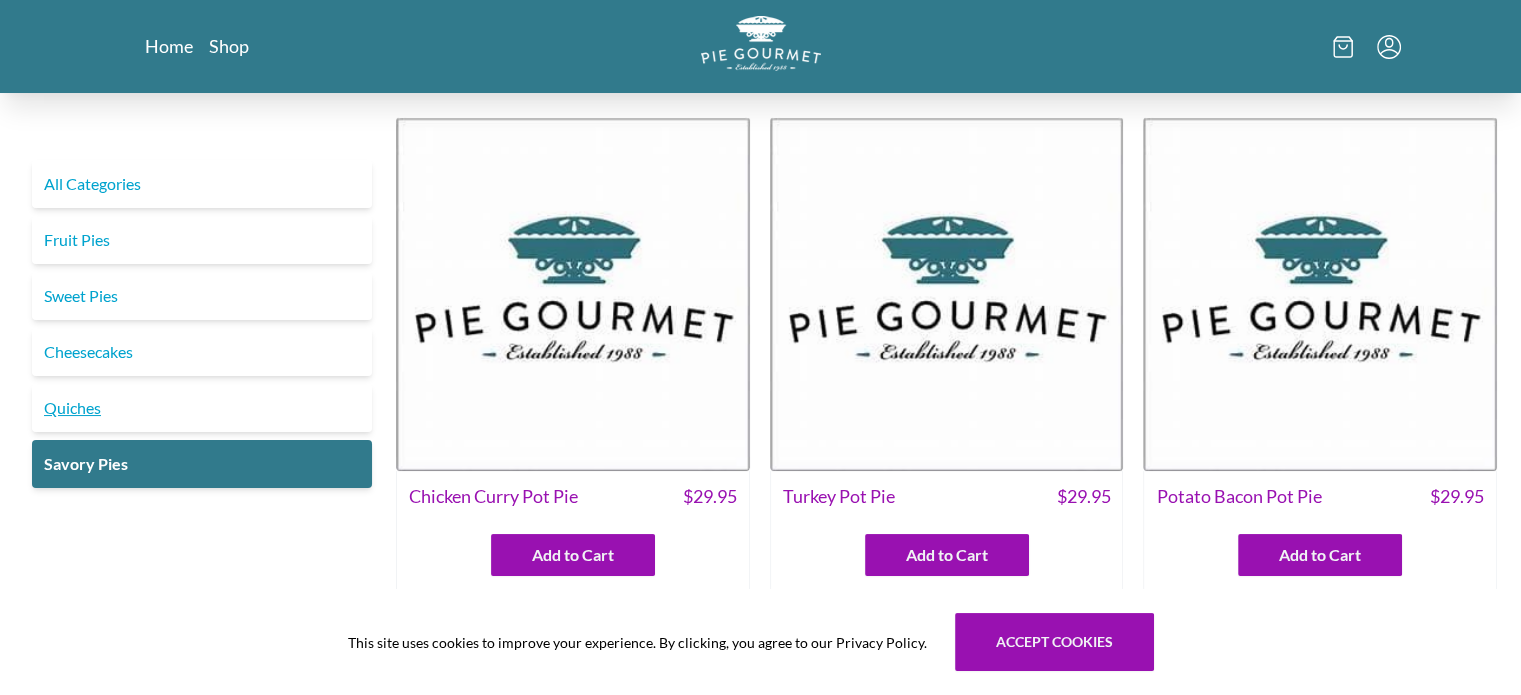 click on "Quiches" at bounding box center [202, 408] 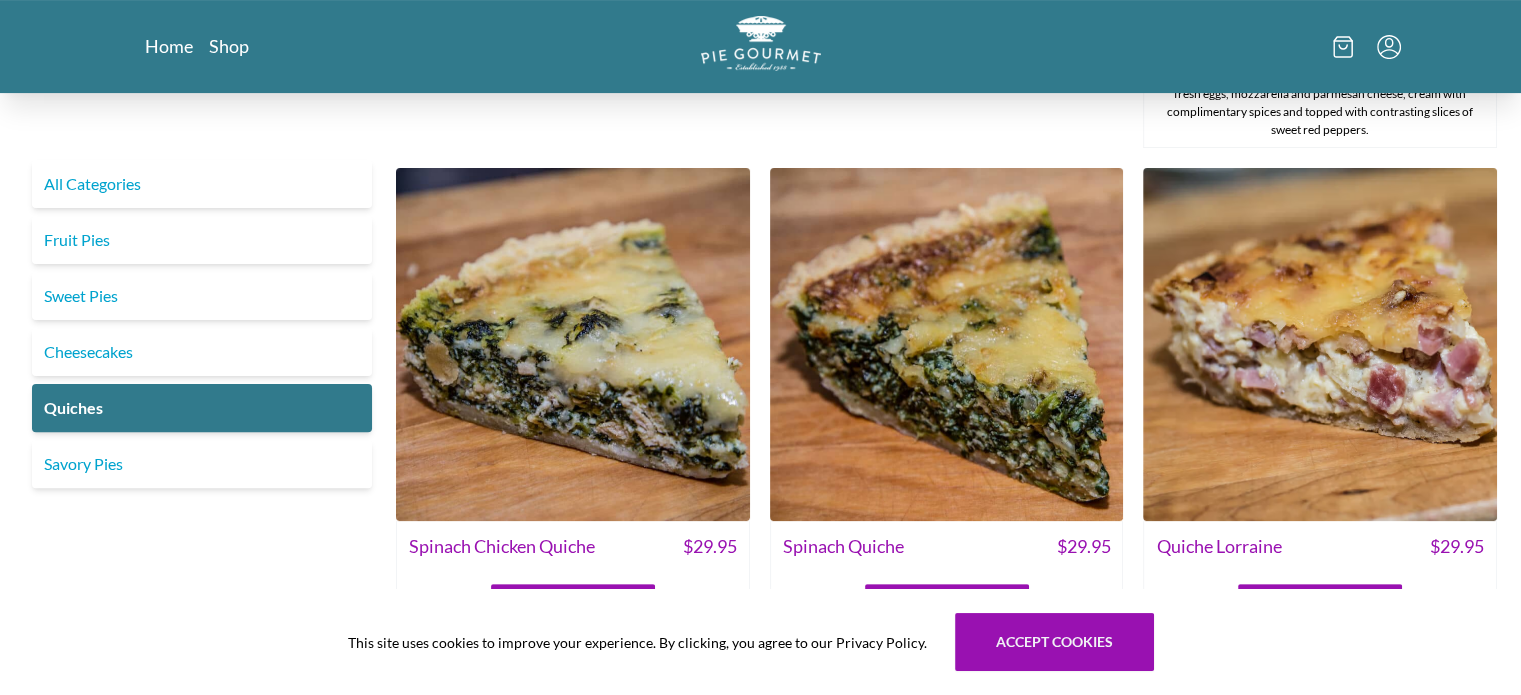 scroll, scrollTop: 542, scrollLeft: 0, axis: vertical 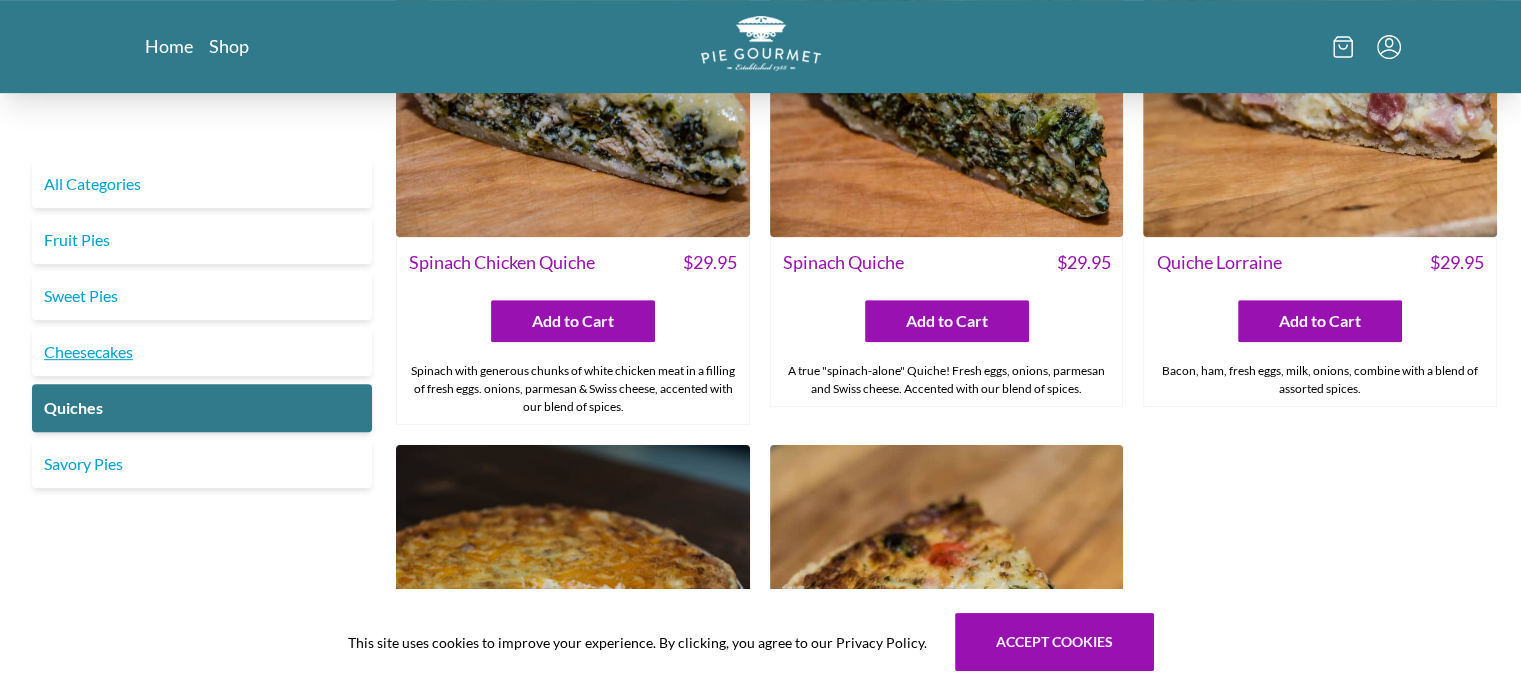 click on "Cheesecakes" at bounding box center [202, 352] 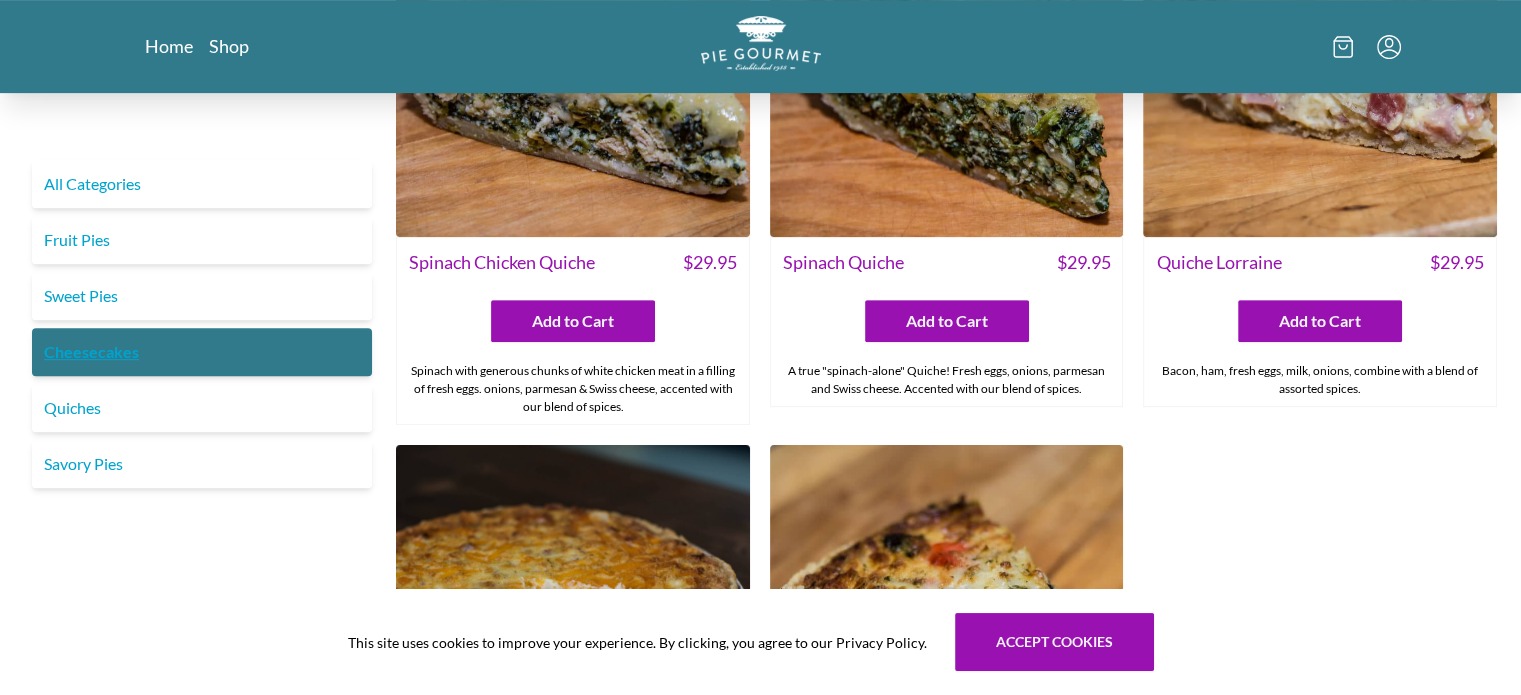 scroll, scrollTop: 0, scrollLeft: 0, axis: both 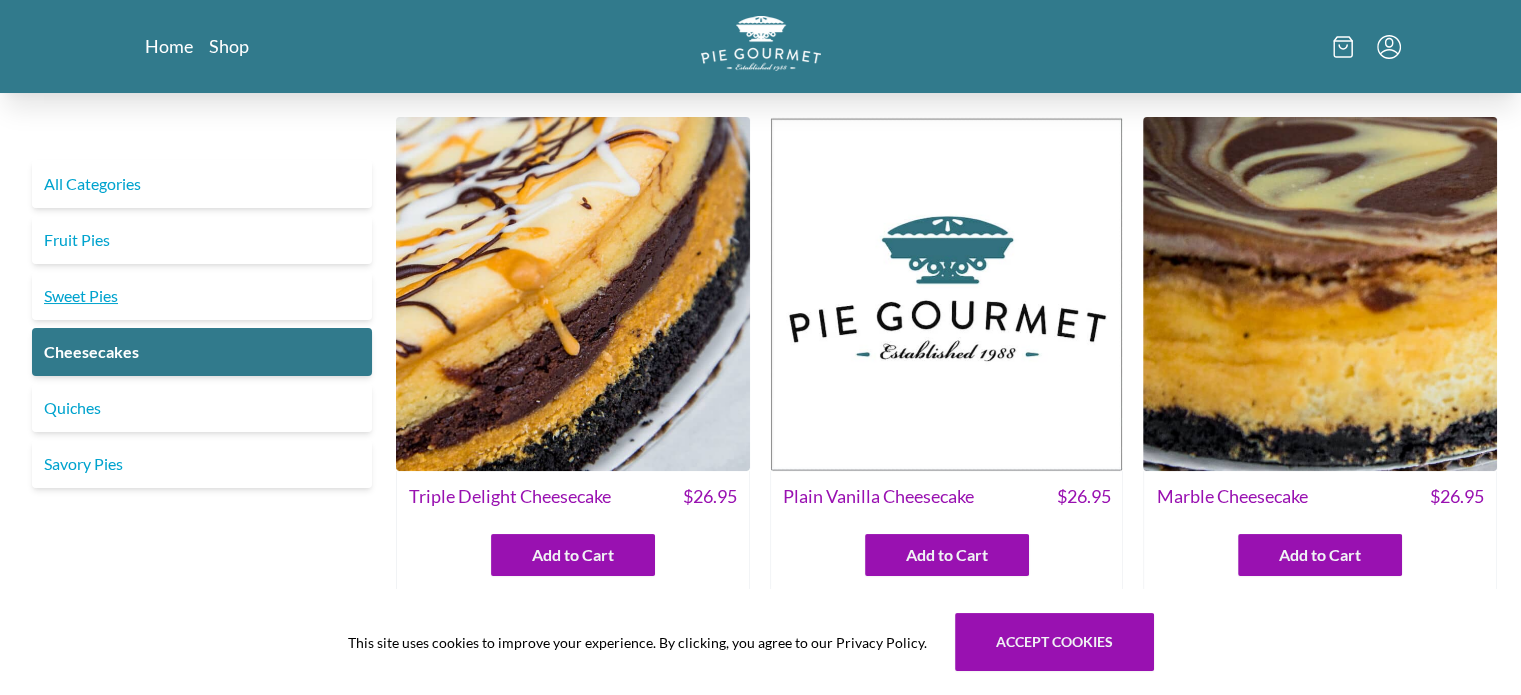 click on "Sweet Pies" at bounding box center [202, 296] 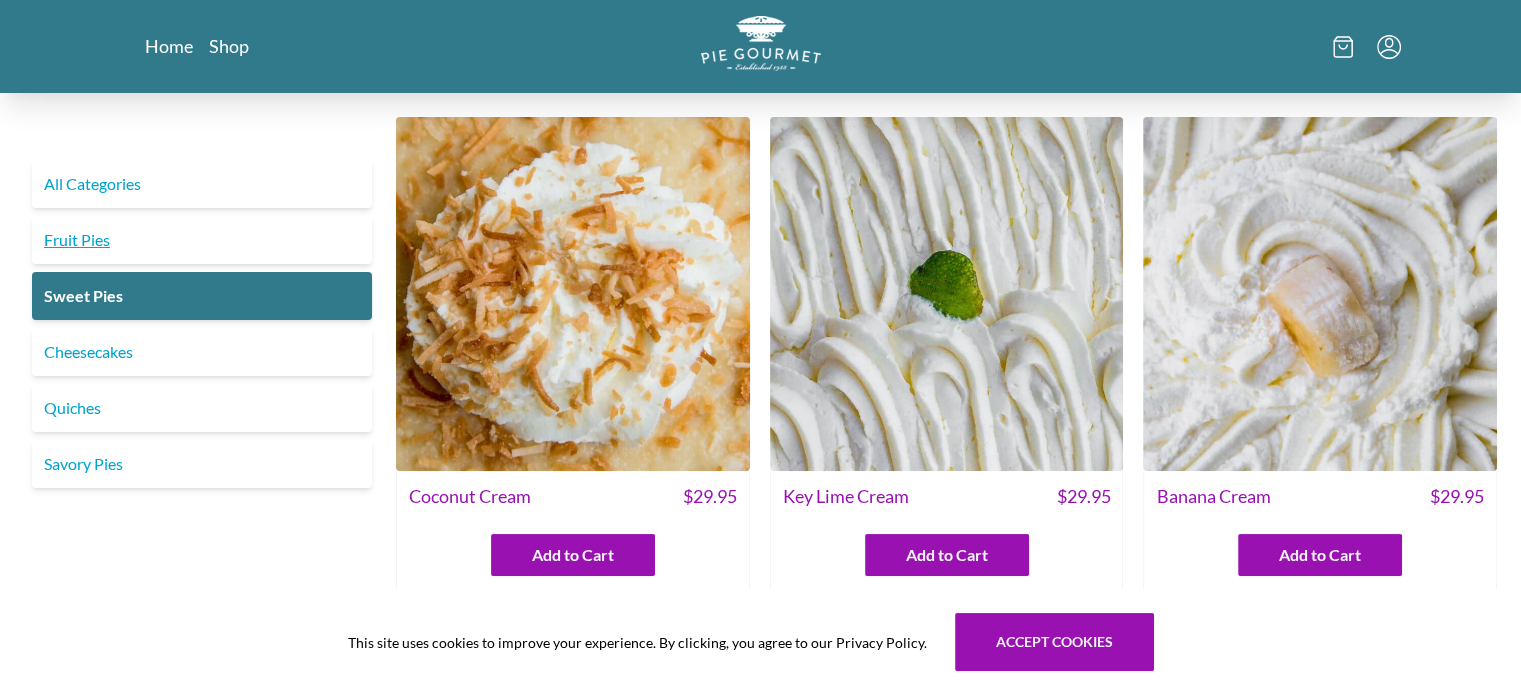 click on "Fruit Pies" at bounding box center (202, 240) 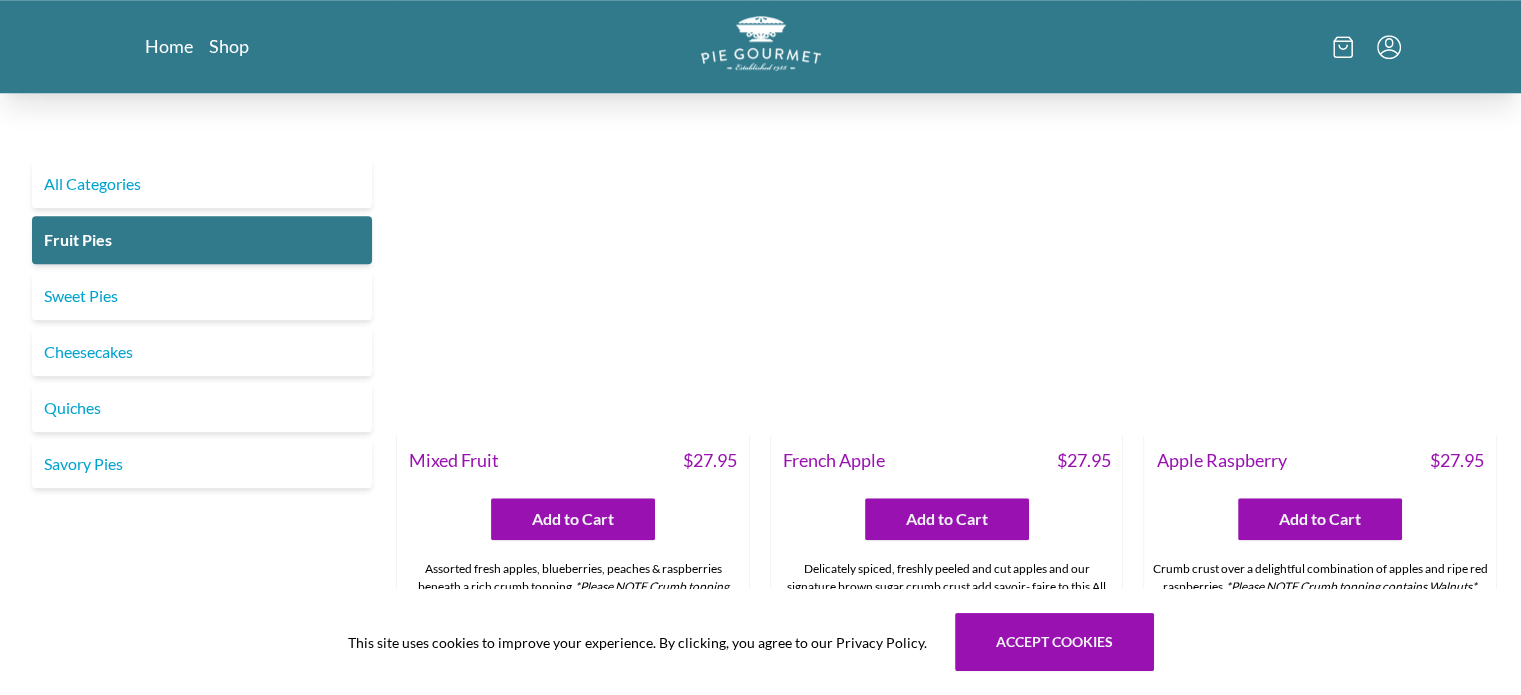 scroll, scrollTop: 1760, scrollLeft: 0, axis: vertical 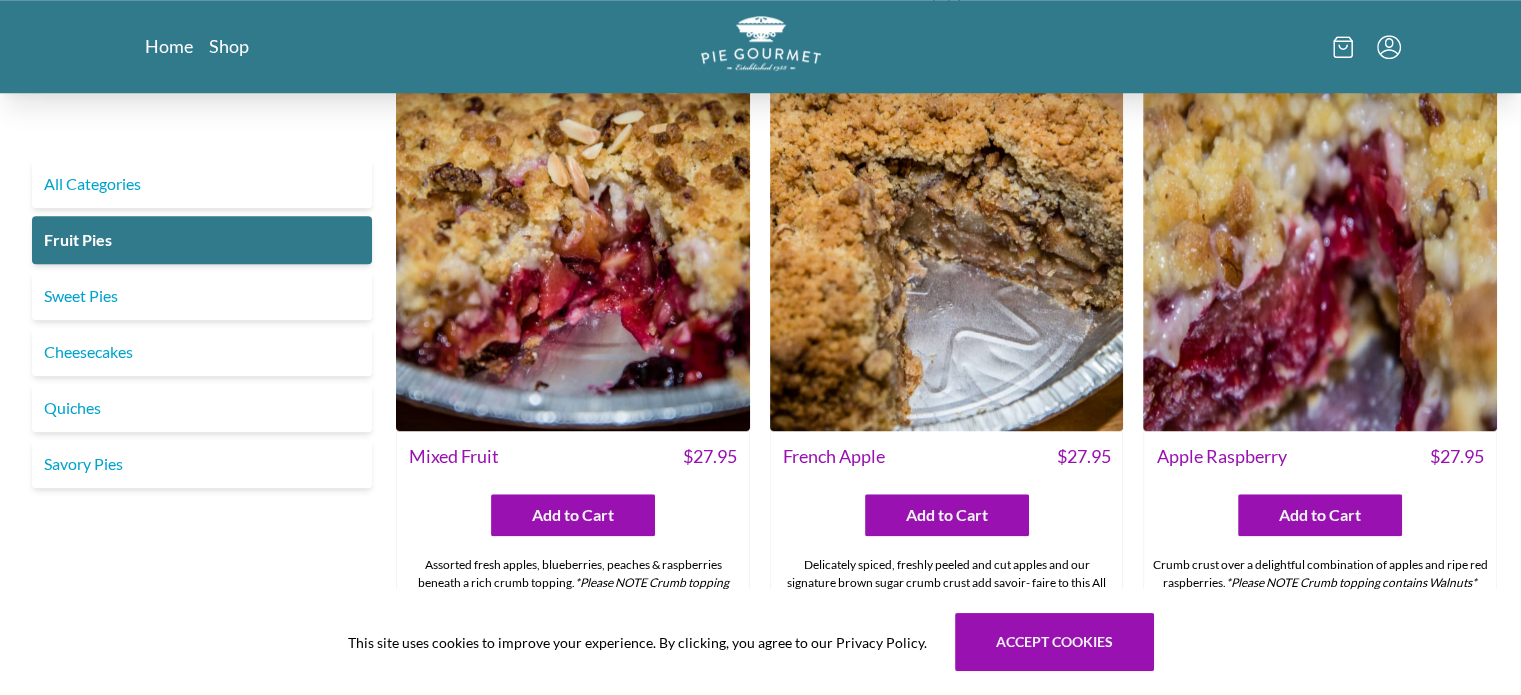 click at bounding box center [573, 255] 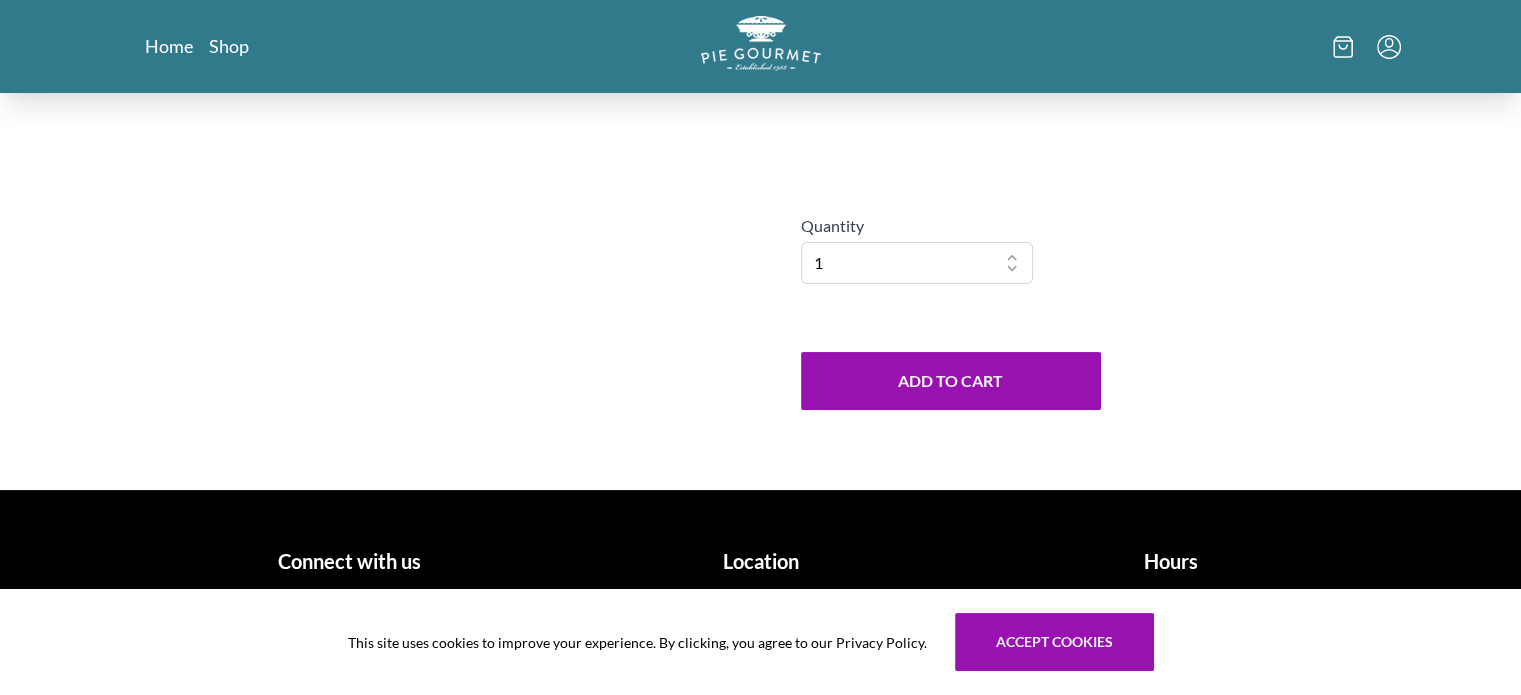 scroll, scrollTop: 0, scrollLeft: 0, axis: both 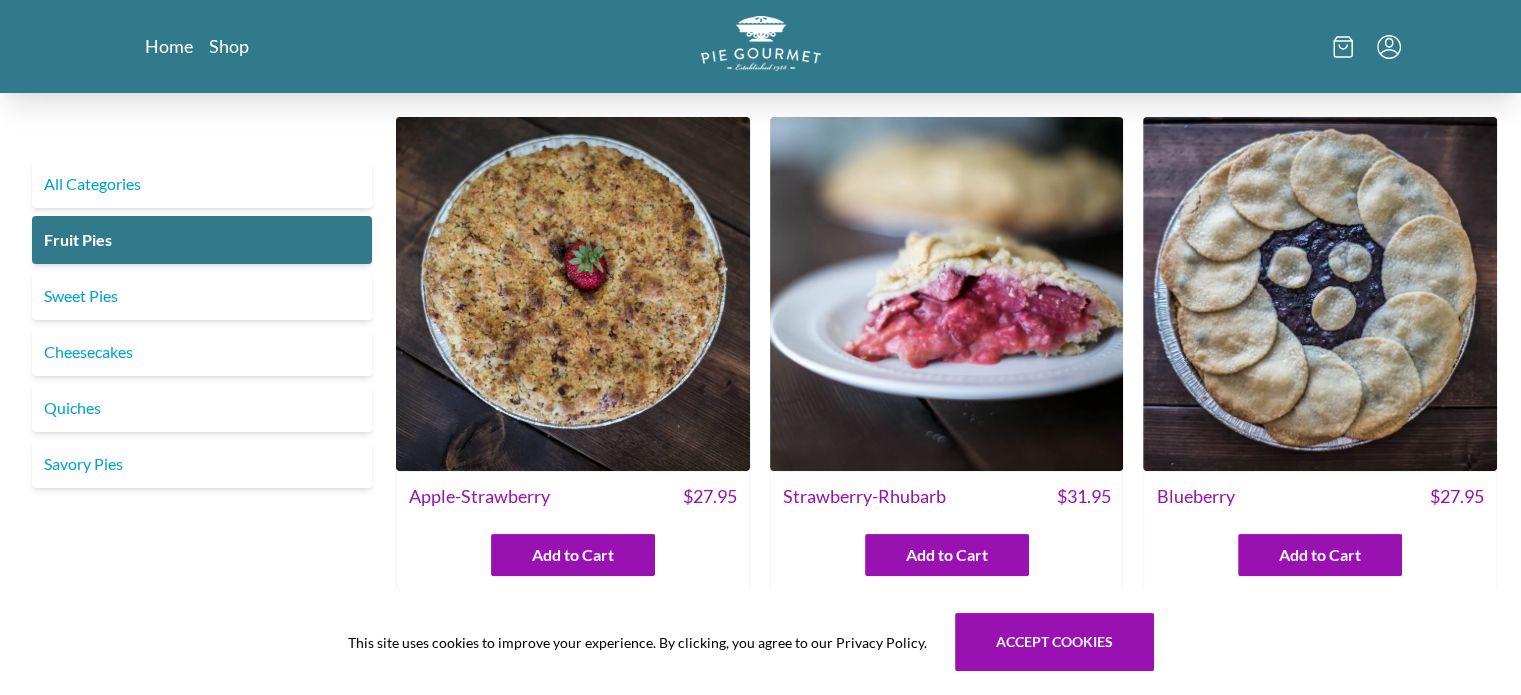 click at bounding box center [1320, 294] 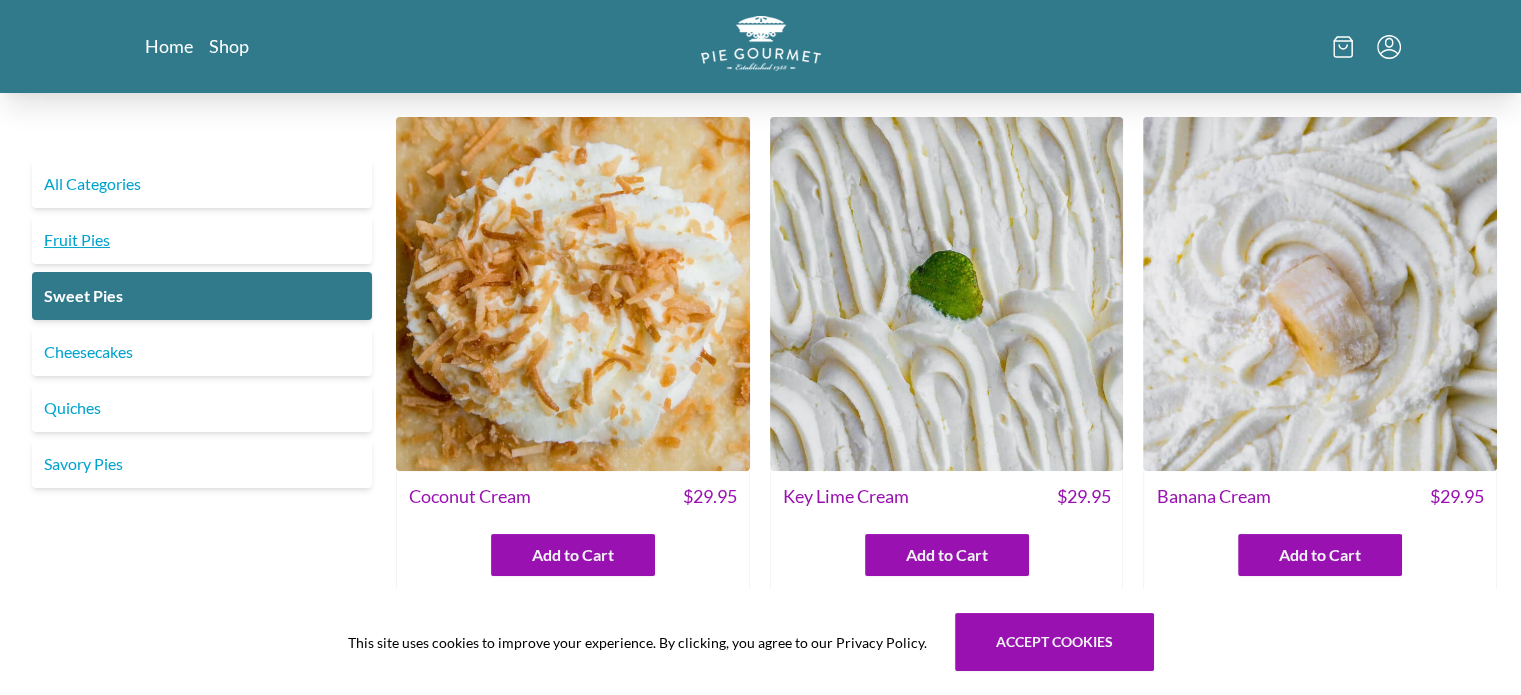 click on "Fruit Pies" at bounding box center [202, 240] 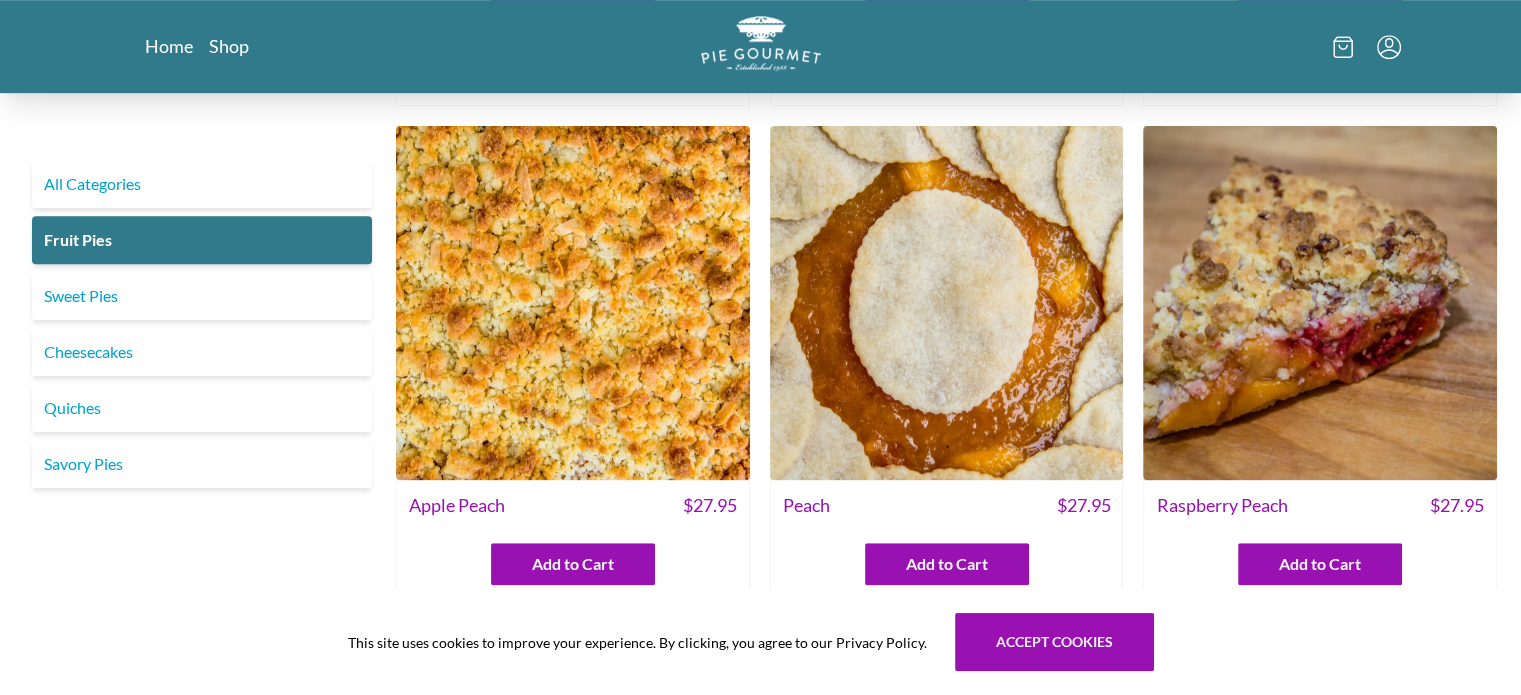 scroll, scrollTop: 1153, scrollLeft: 0, axis: vertical 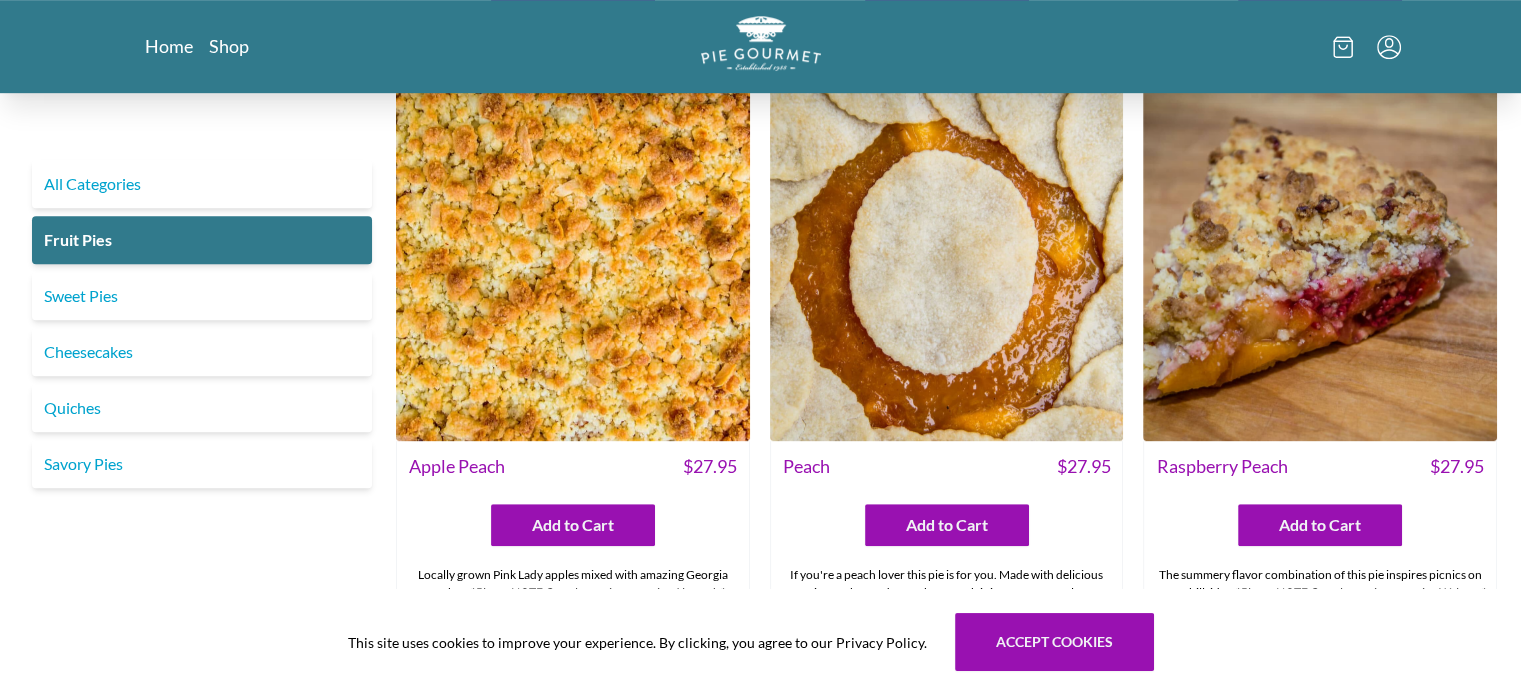 click at bounding box center [573, 264] 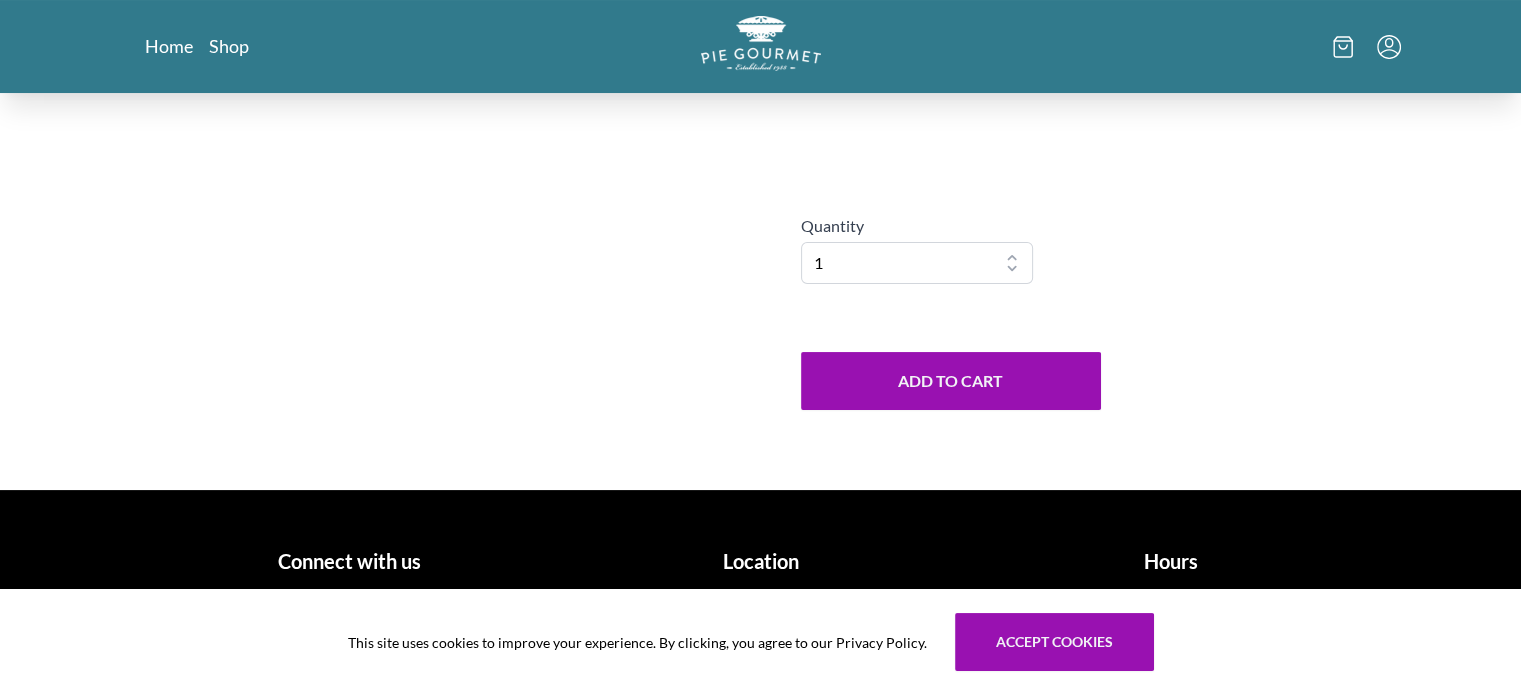 scroll, scrollTop: 0, scrollLeft: 0, axis: both 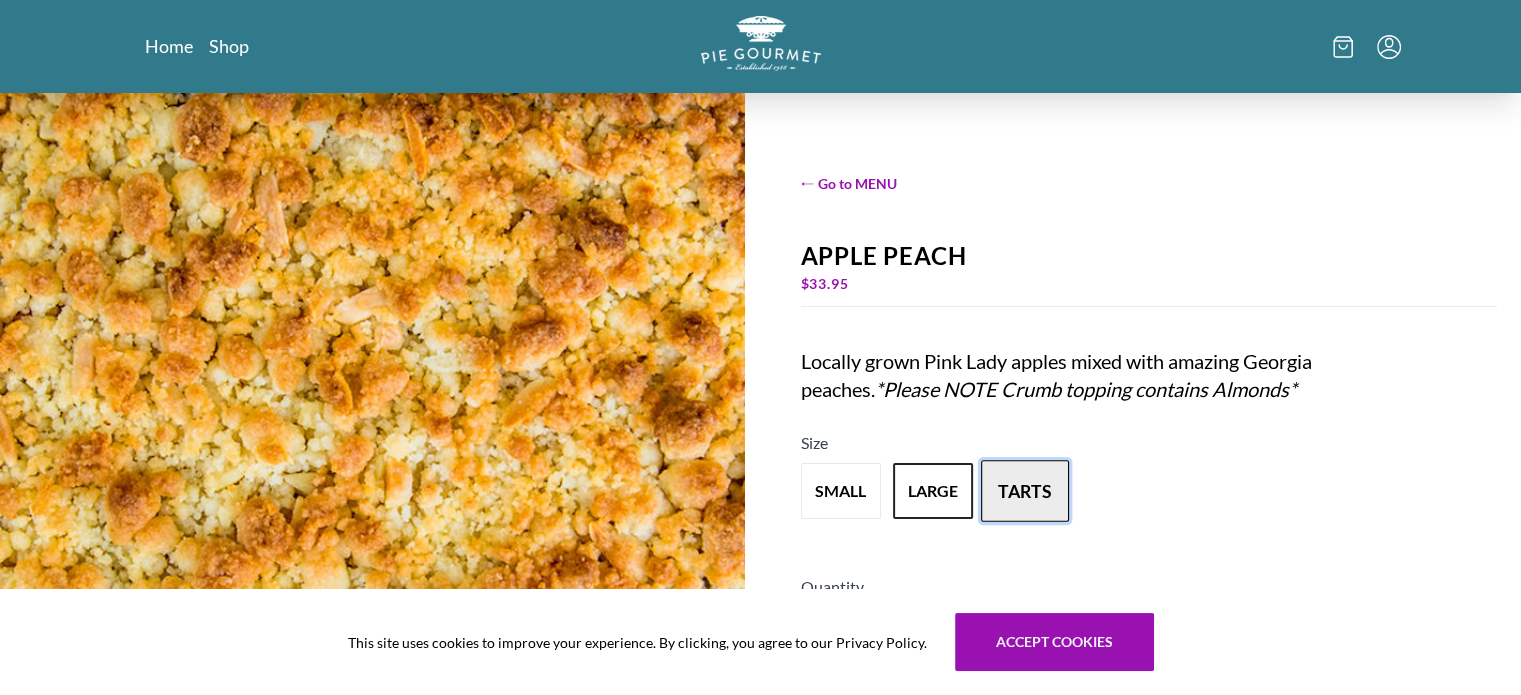 click on "tarts" at bounding box center (1025, 491) 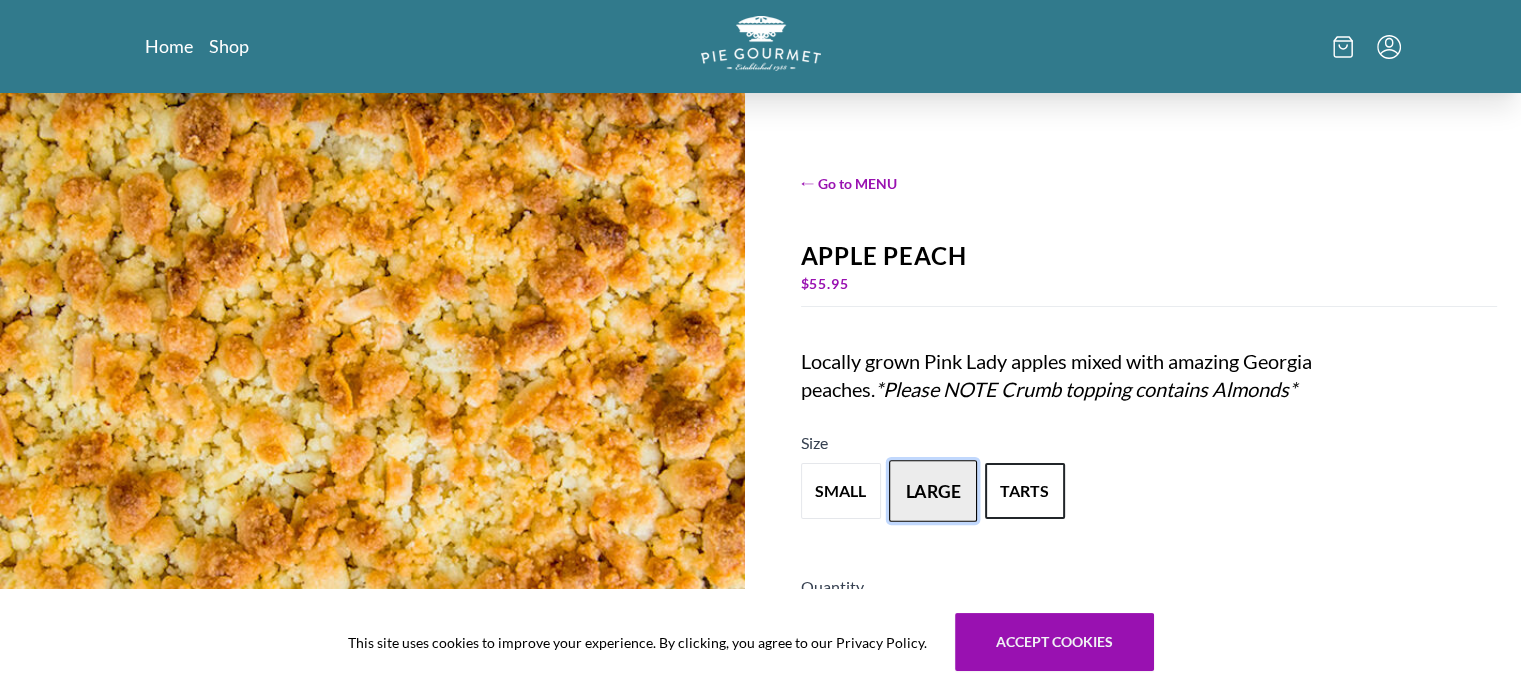 click on "large" at bounding box center [933, 491] 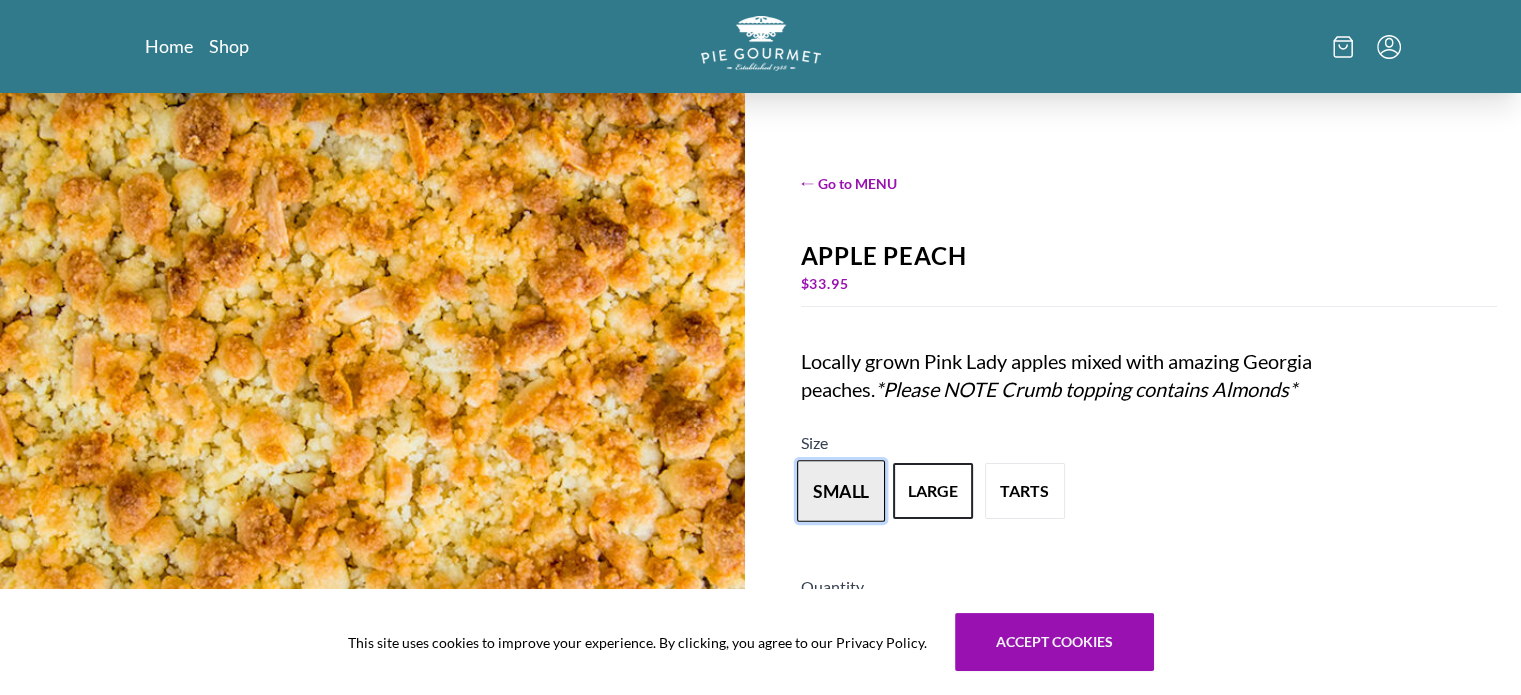 click on "small" at bounding box center (841, 491) 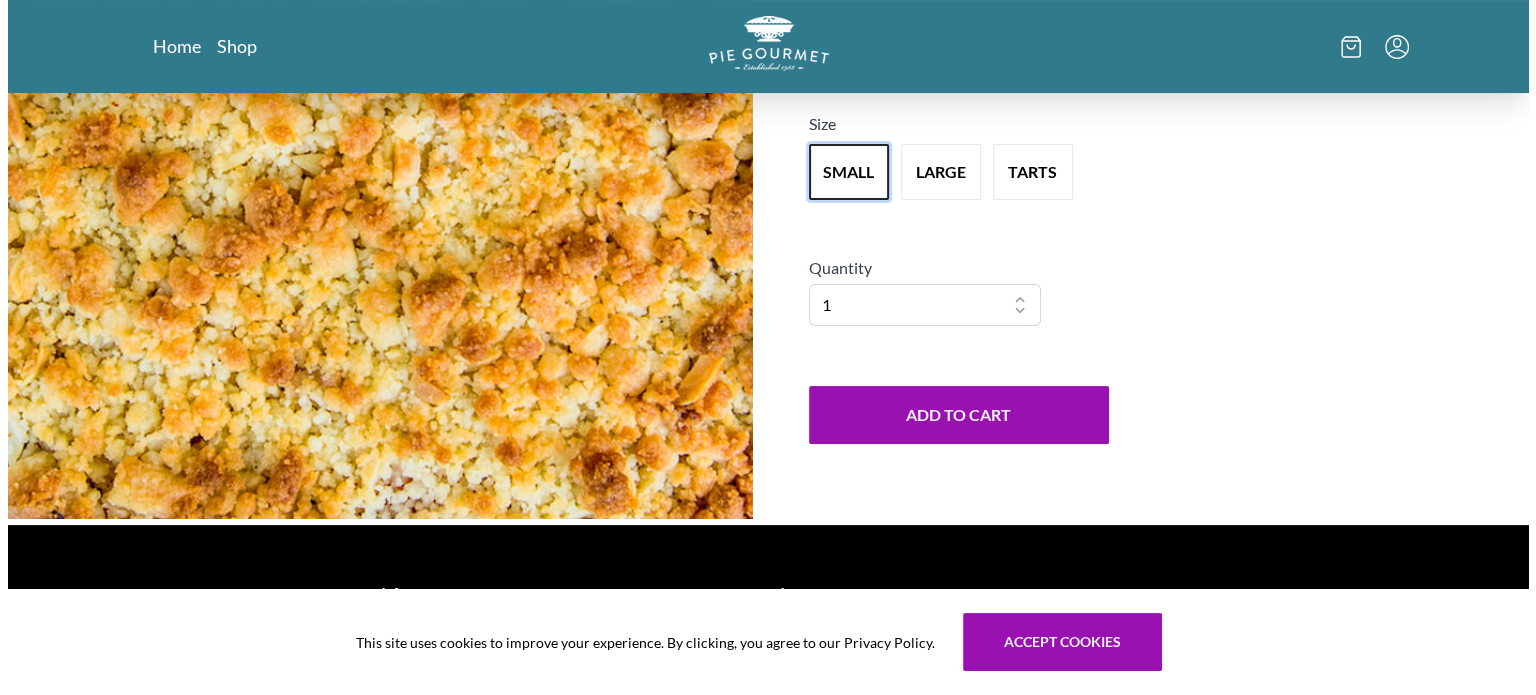 scroll, scrollTop: 298, scrollLeft: 0, axis: vertical 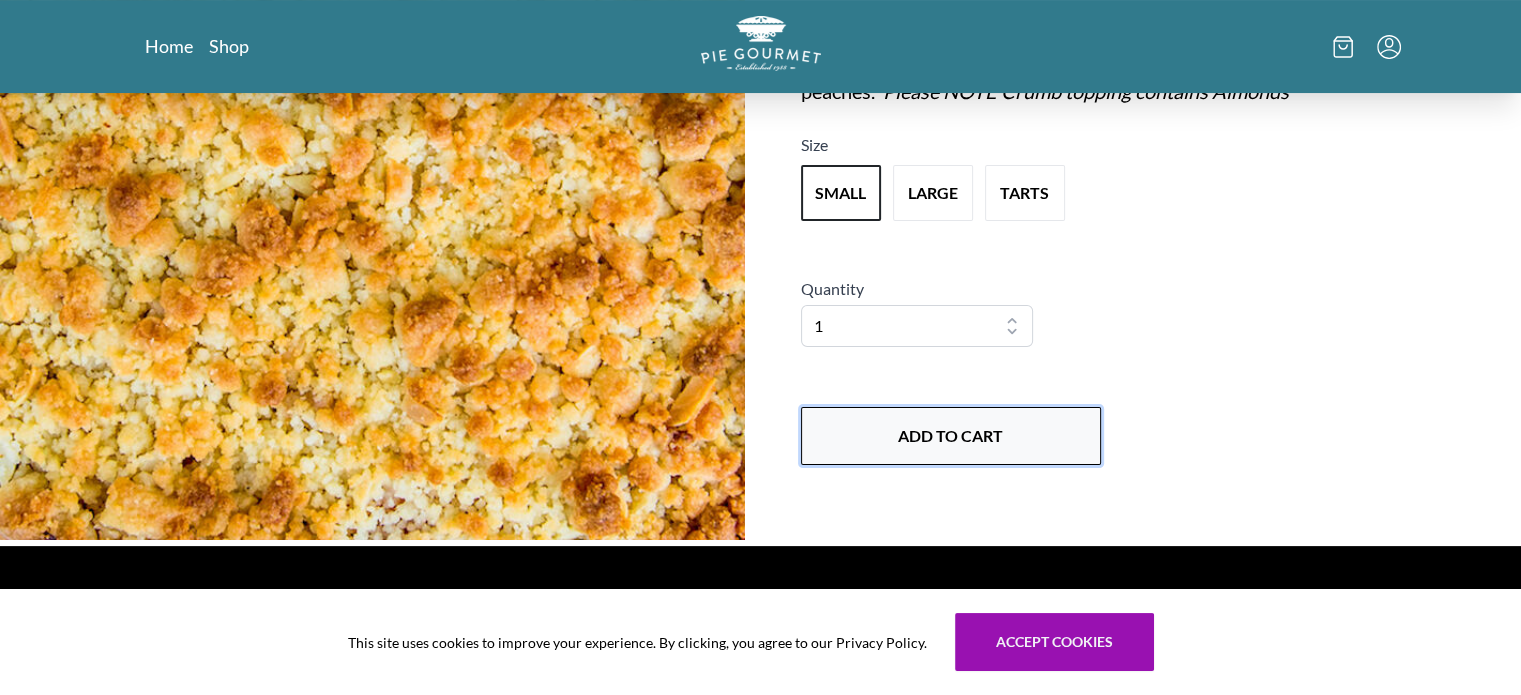 click on "Add to Cart" at bounding box center [951, 436] 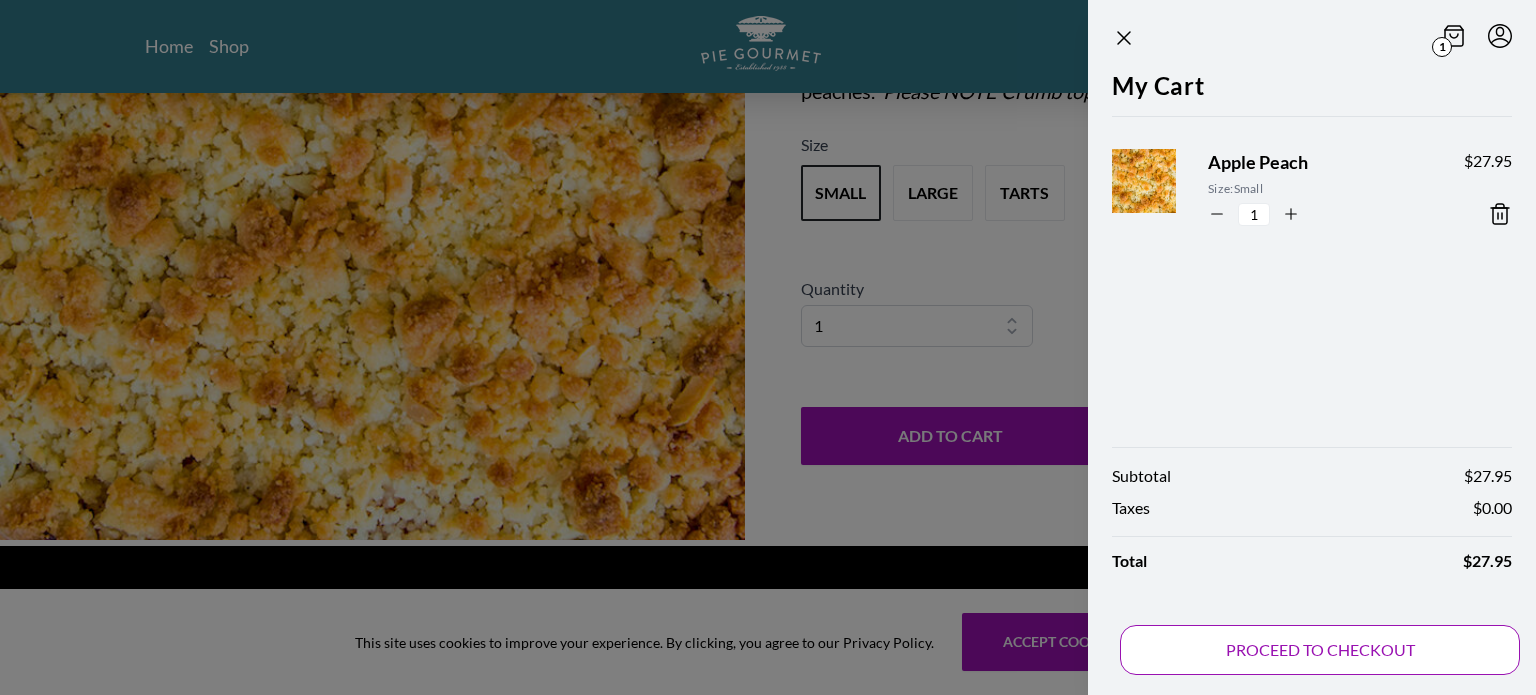 click on "PROCEED TO CHECKOUT" at bounding box center [1320, 650] 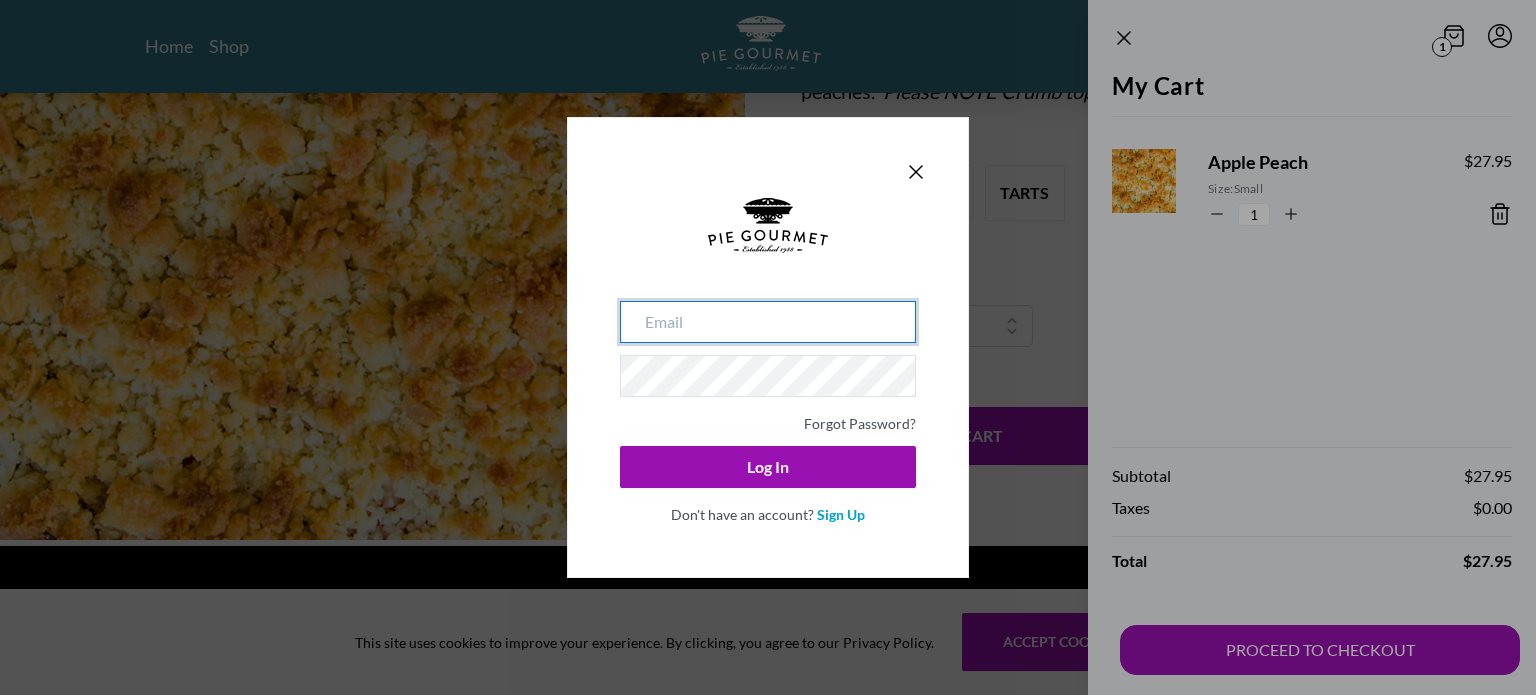 click at bounding box center (768, 322) 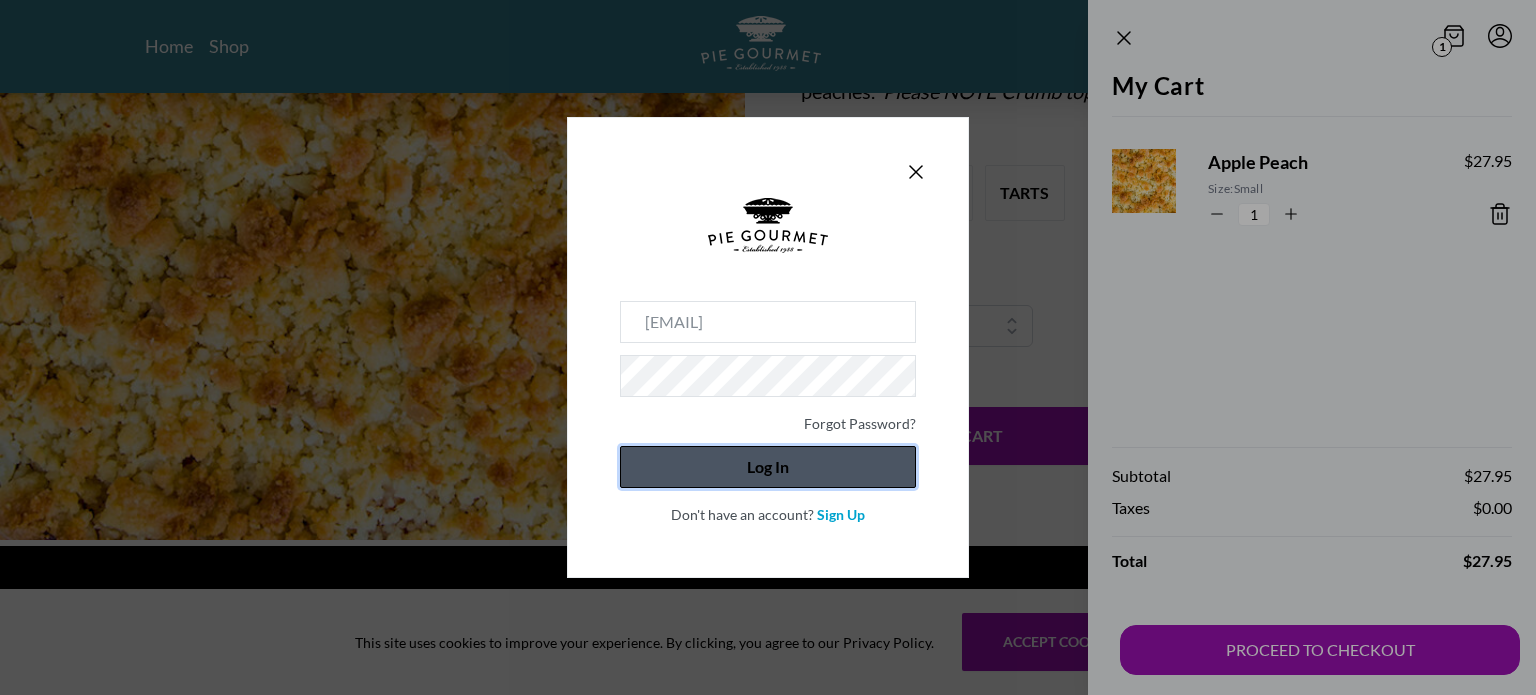 click on "Log In" 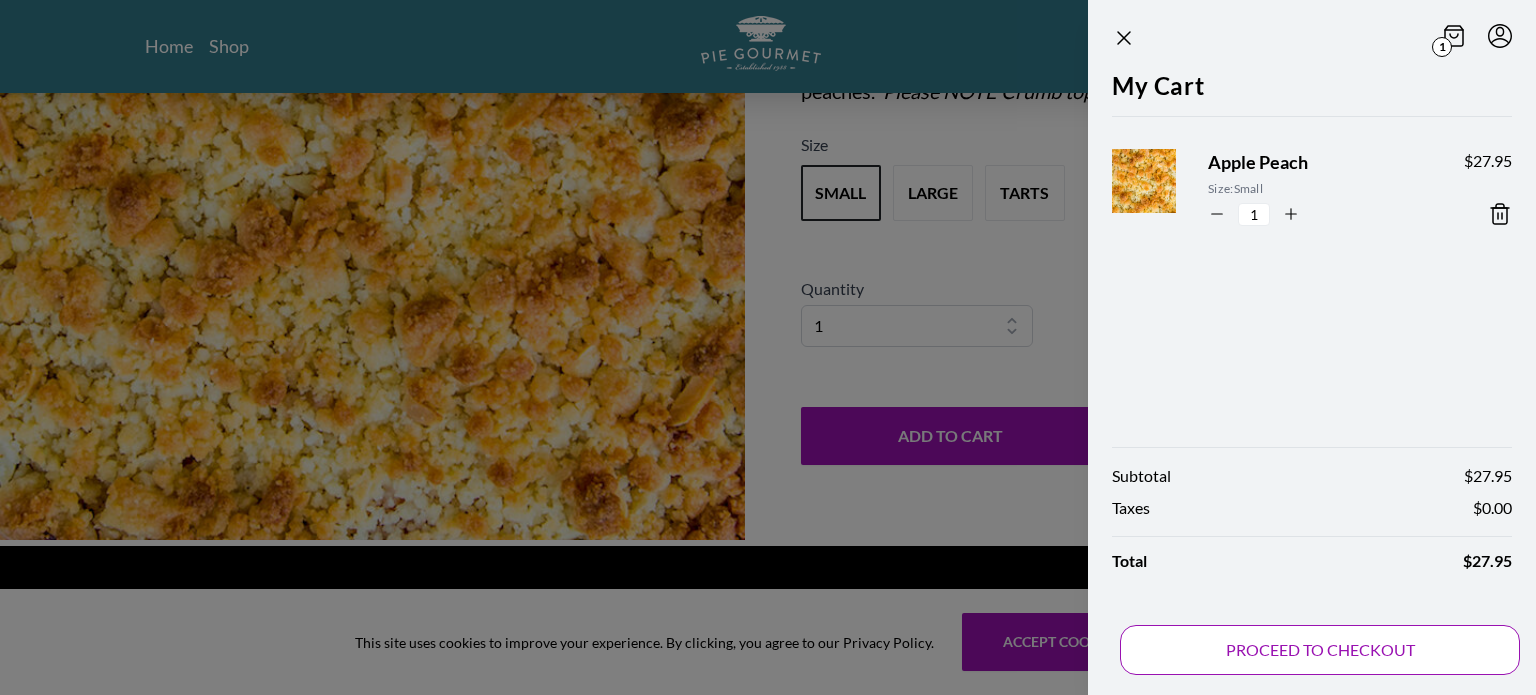 click on "PROCEED TO CHECKOUT" at bounding box center (1320, 650) 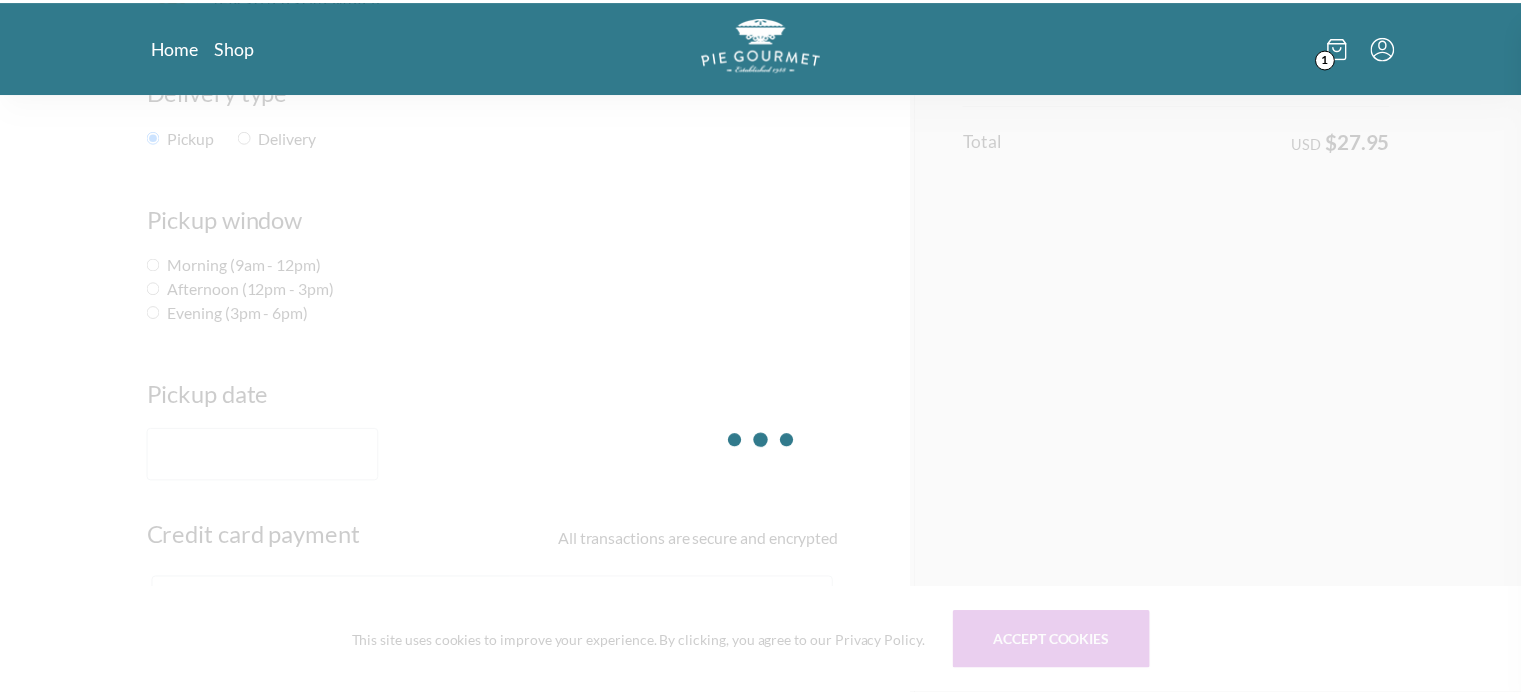 scroll, scrollTop: 0, scrollLeft: 0, axis: both 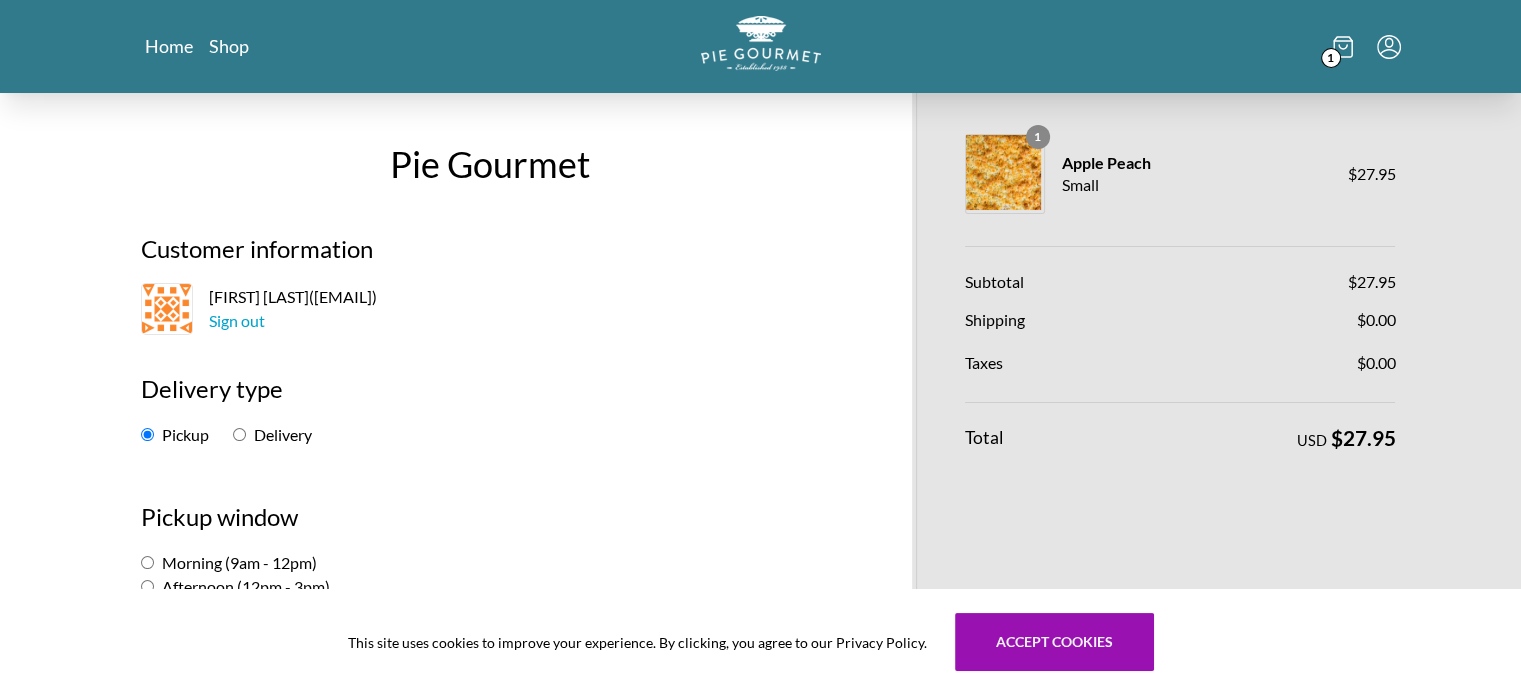 click on "Delivery" at bounding box center [239, 434] 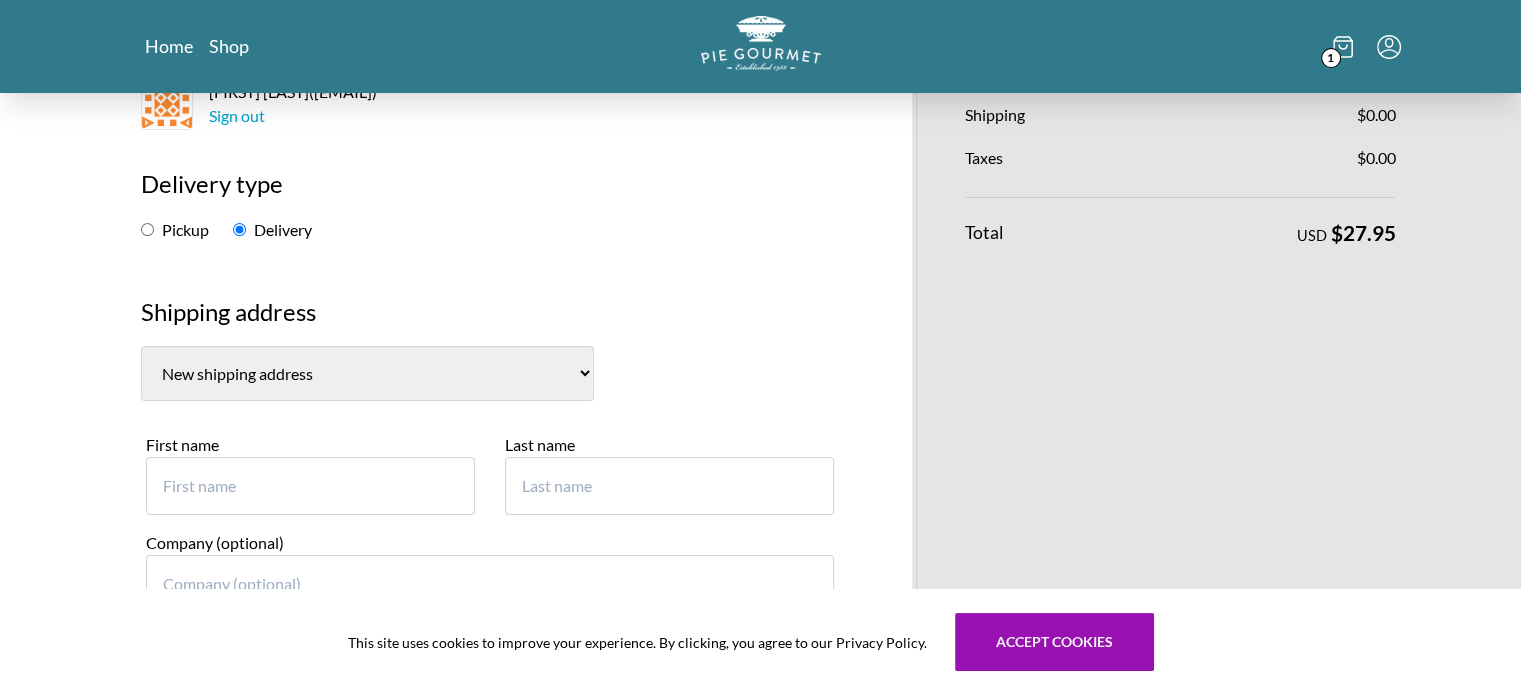 scroll, scrollTop: 189, scrollLeft: 0, axis: vertical 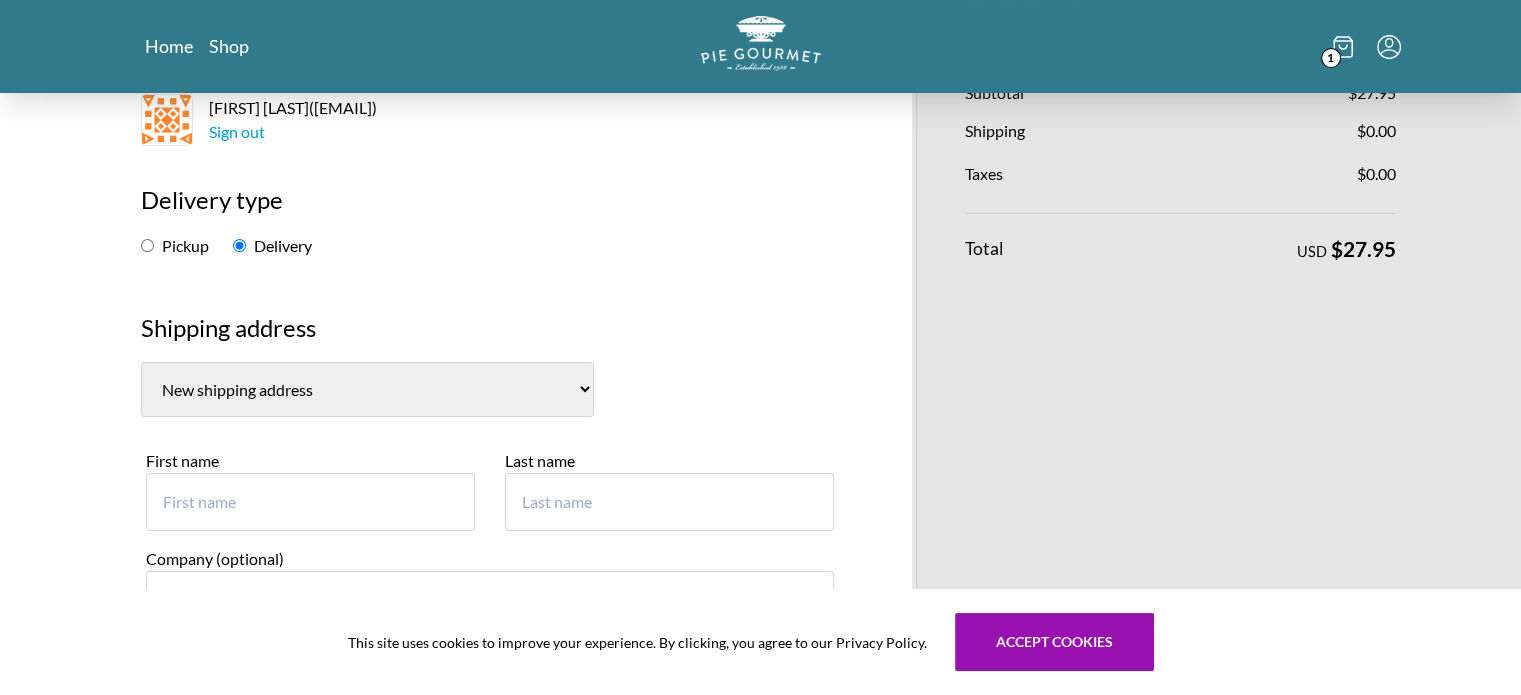 click on "[FIRST] [LAST], [NUMBER] [STREET] [CITY] [COUNTRY] [NEW_ADDRESS]" at bounding box center (367, 389) 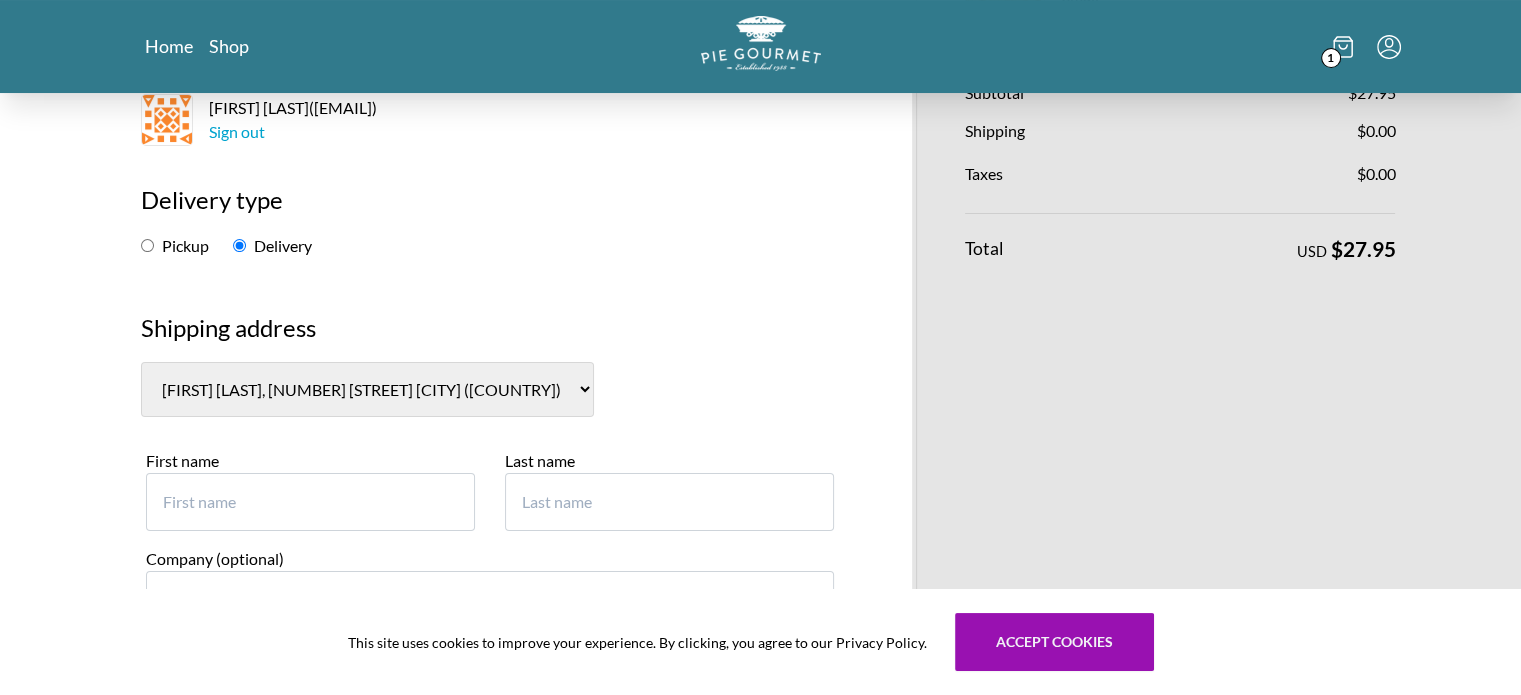 click on "[FIRST] [LAST], [NUMBER] [STREET] [CITY] [COUNTRY] [NEW_ADDRESS]" at bounding box center [367, 389] 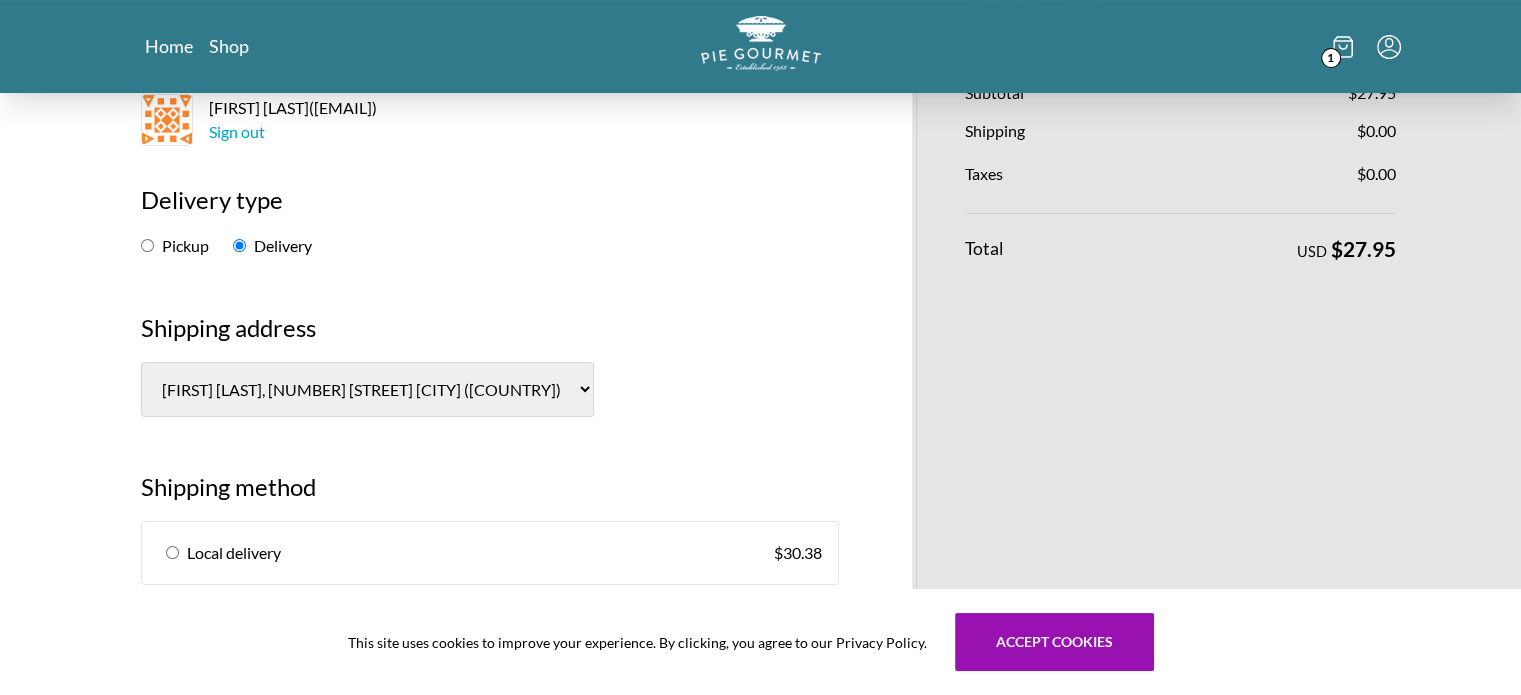 click at bounding box center (172, 552) 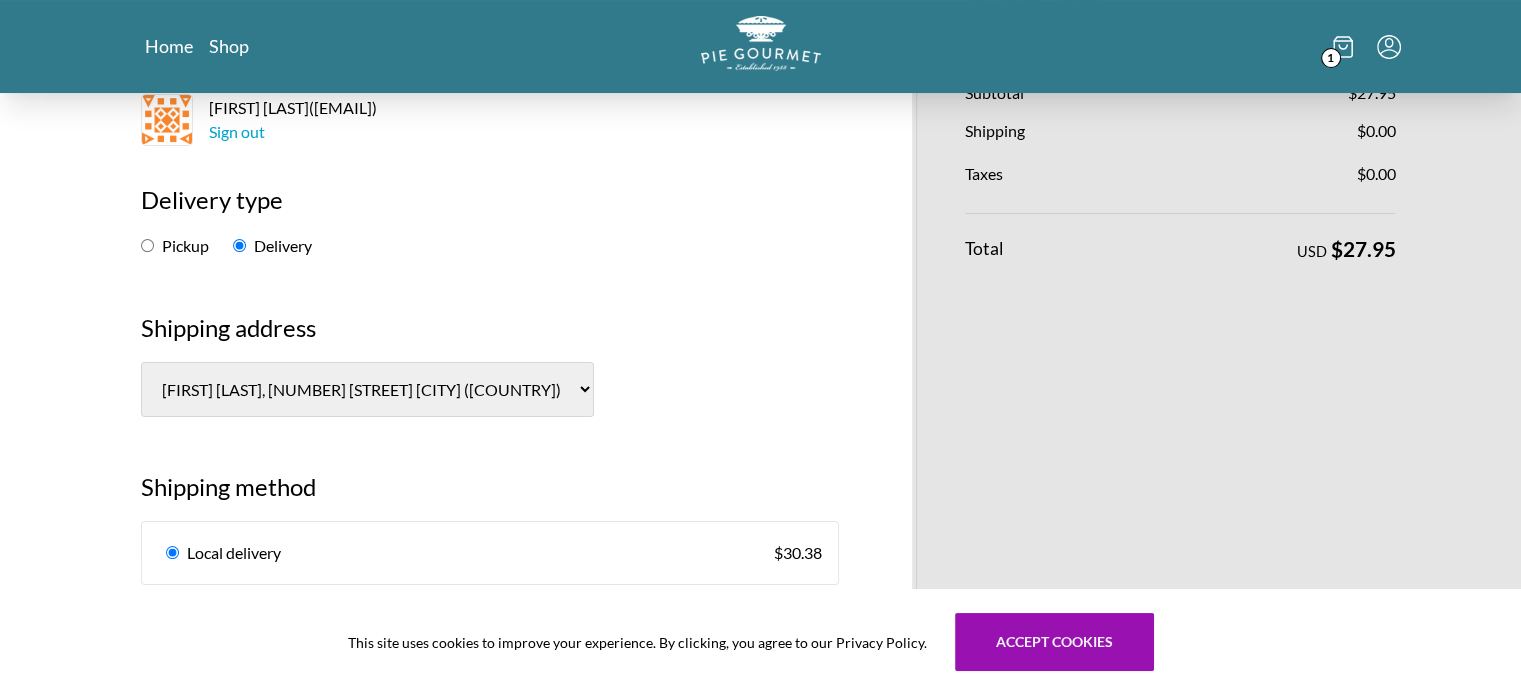 radio on "true" 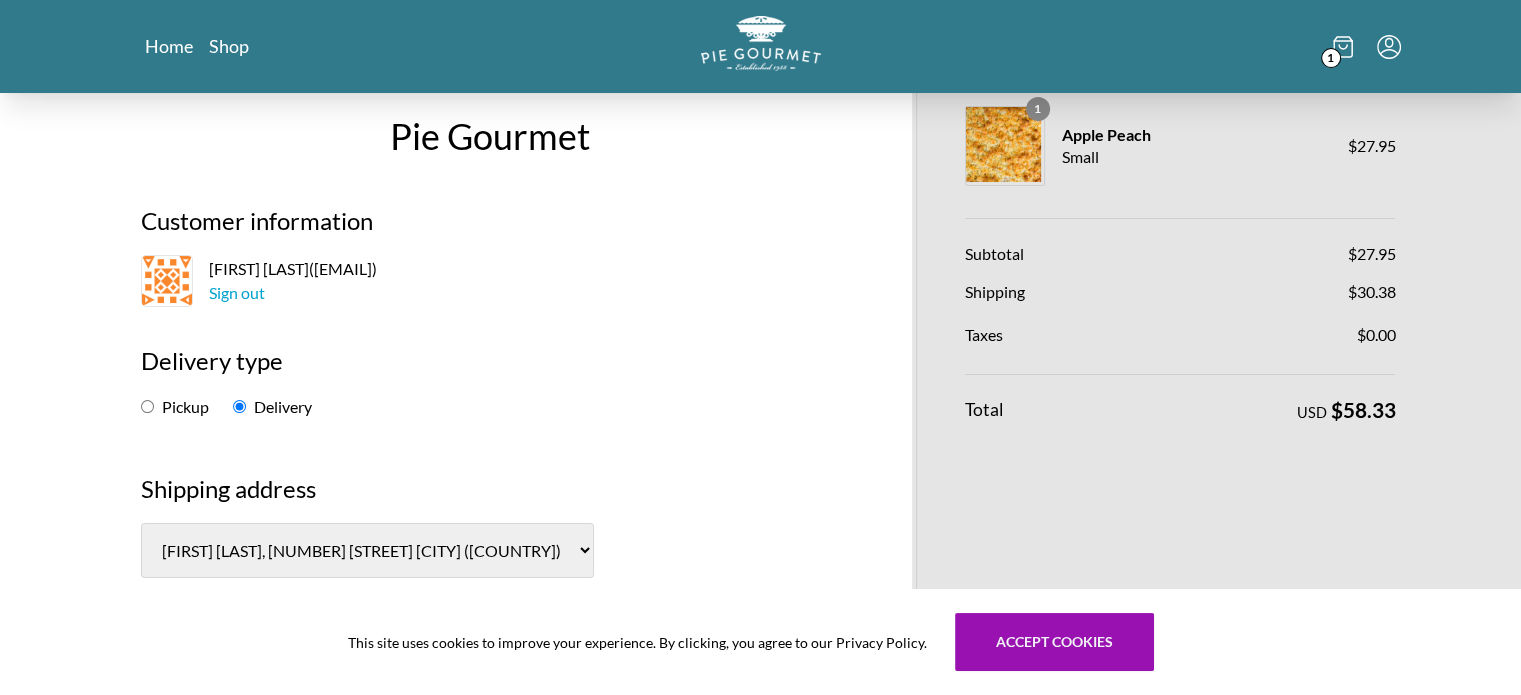 scroll, scrollTop: 0, scrollLeft: 0, axis: both 